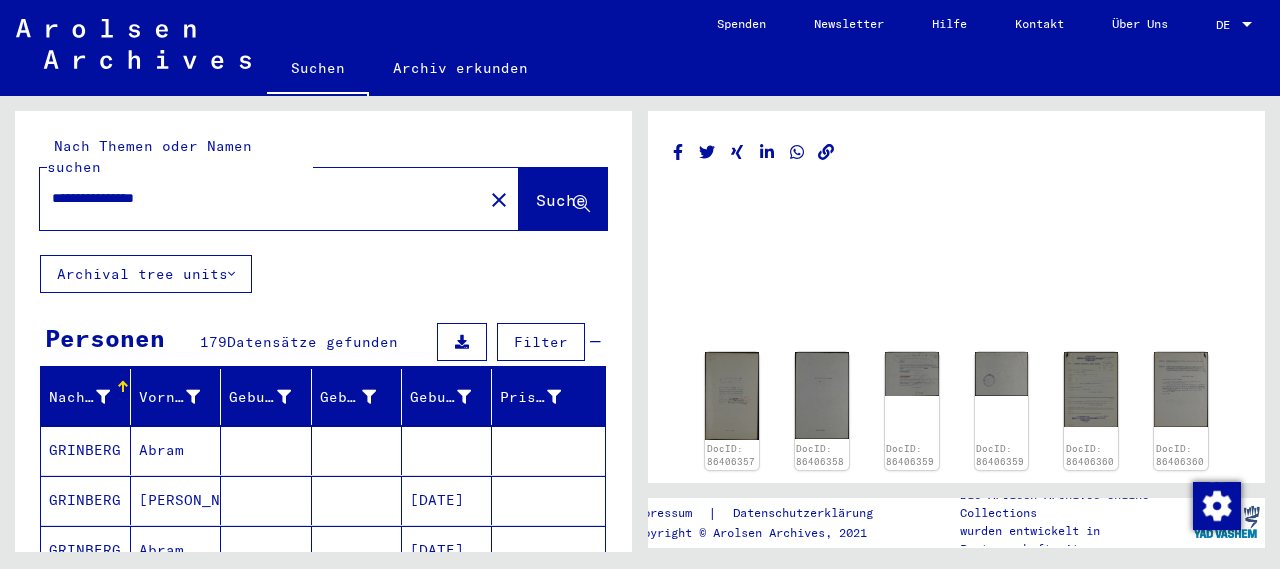 scroll, scrollTop: 0, scrollLeft: 0, axis: both 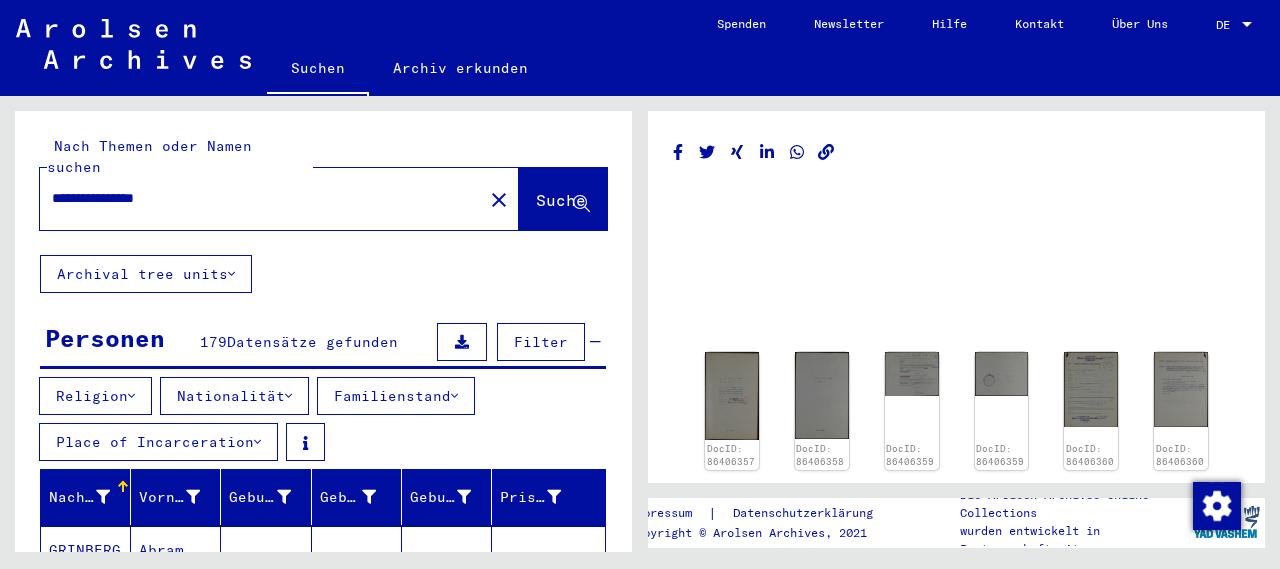 click on "Place of Incarceration" at bounding box center [158, 442] 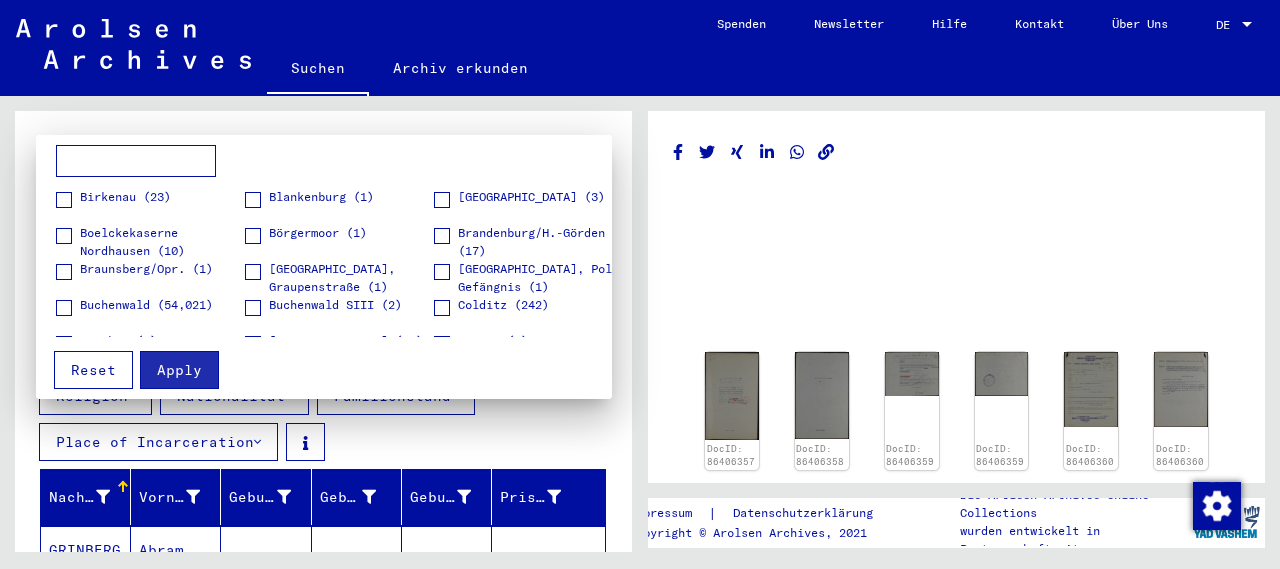 scroll, scrollTop: 1200, scrollLeft: 0, axis: vertical 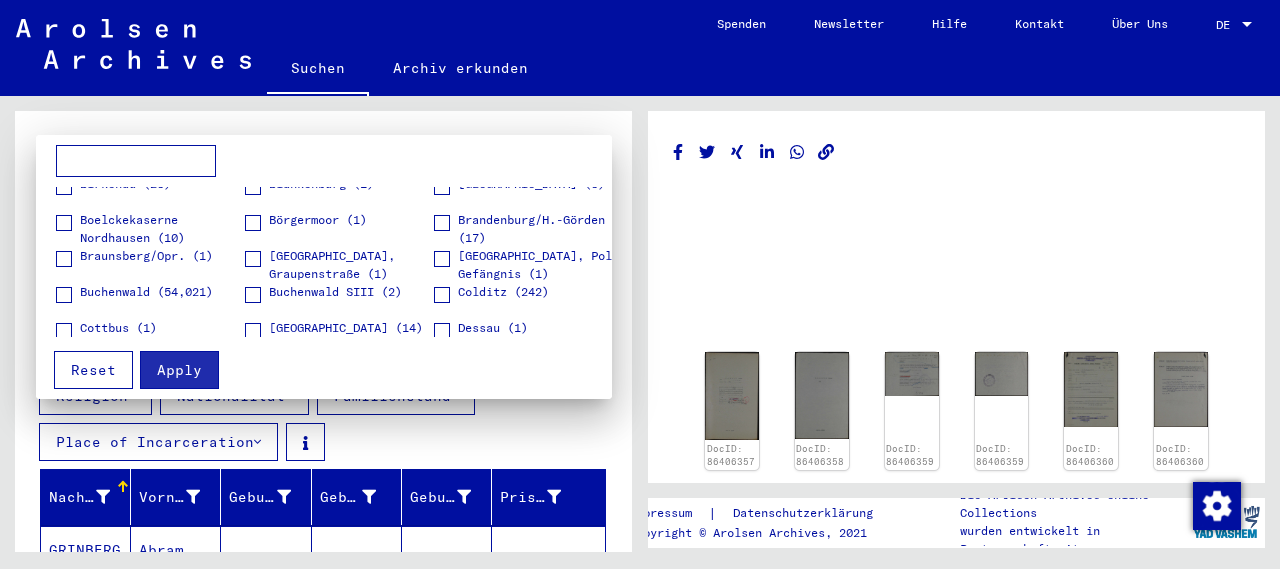 click at bounding box center [136, 161] 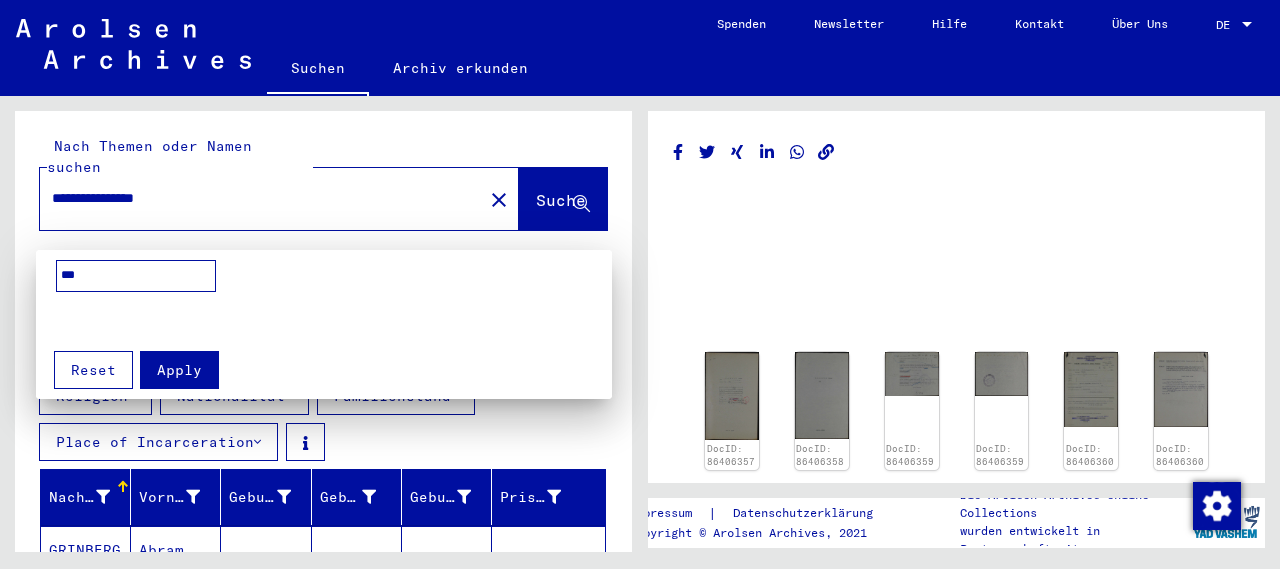 scroll, scrollTop: 0, scrollLeft: 0, axis: both 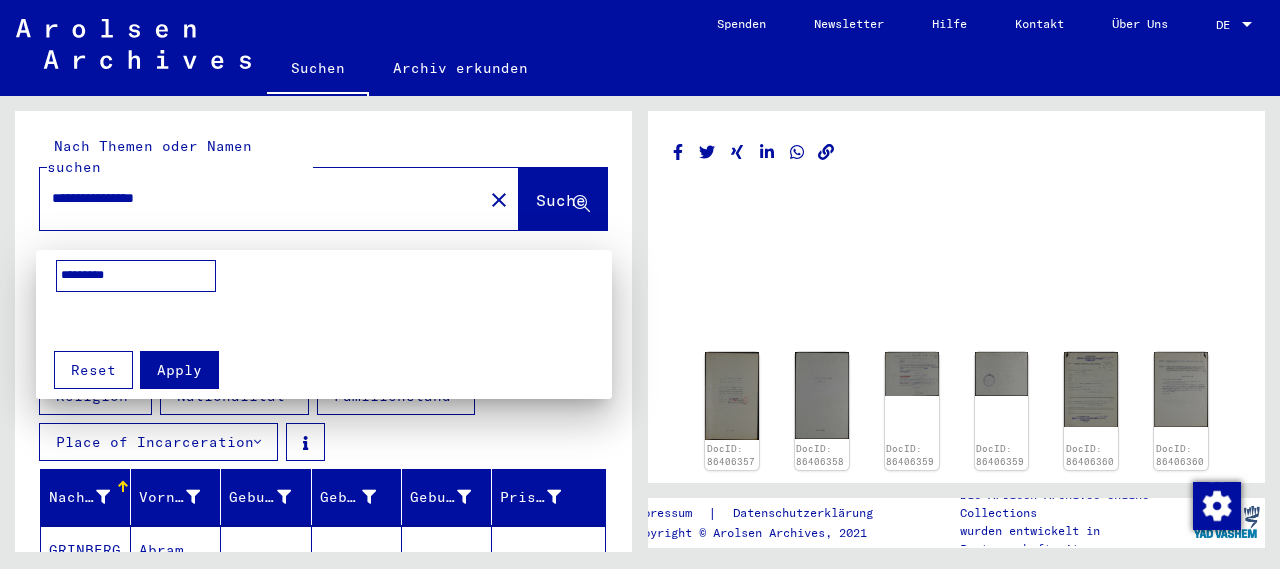 type on "*********" 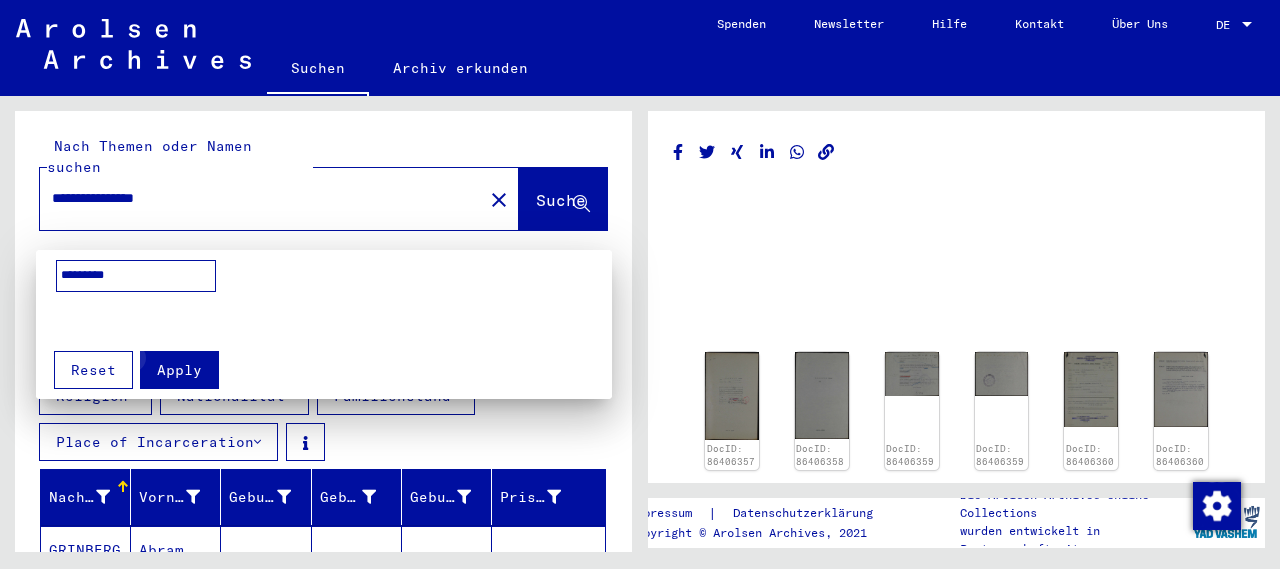 click on "Apply" at bounding box center (179, 370) 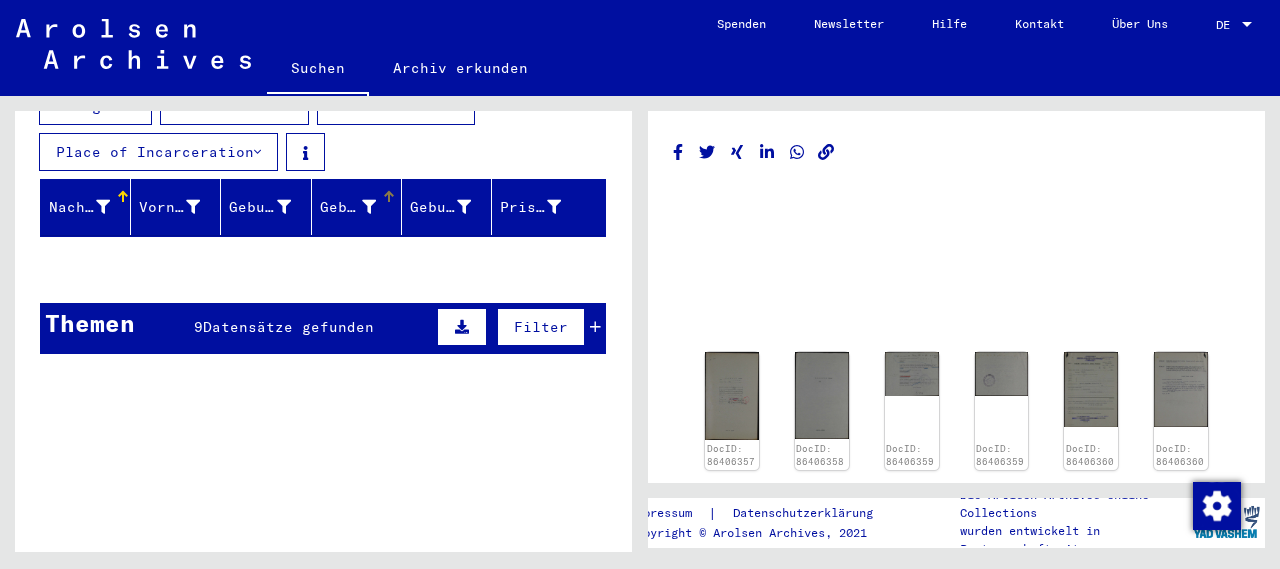 scroll, scrollTop: 400, scrollLeft: 0, axis: vertical 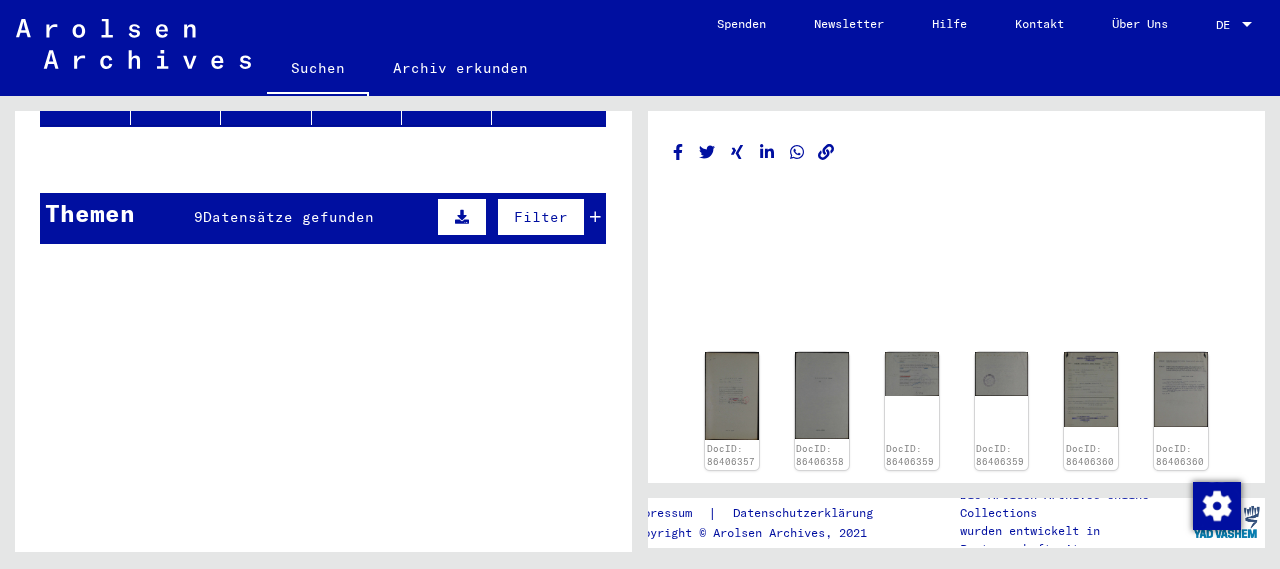 click on "Datensätze gefunden" at bounding box center [288, 217] 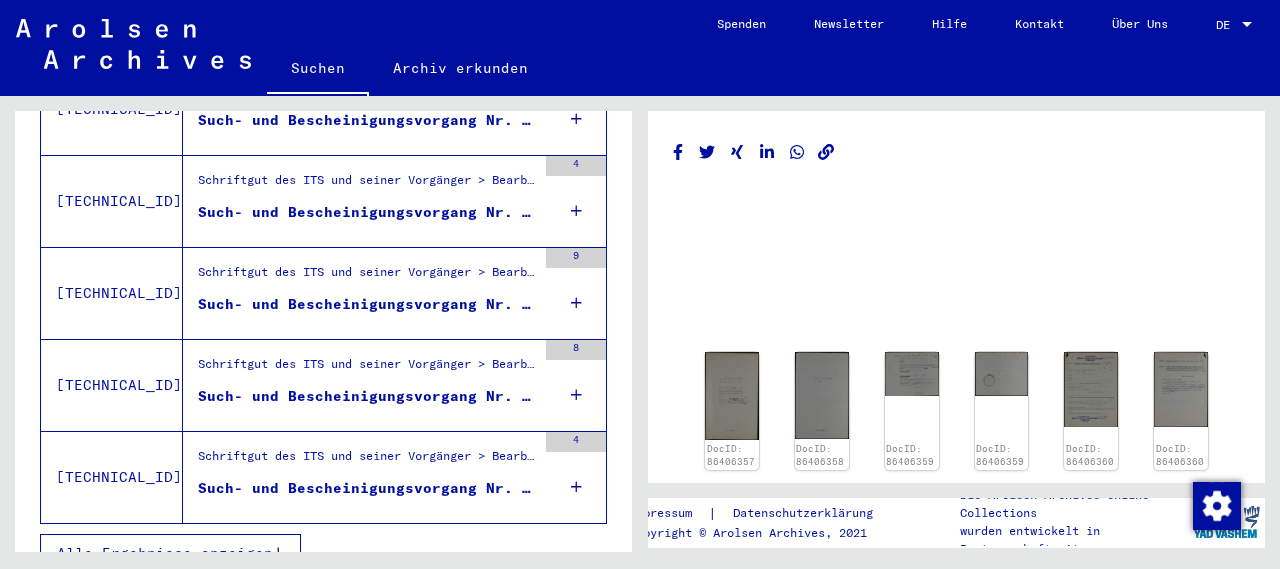 scroll, scrollTop: 618, scrollLeft: 0, axis: vertical 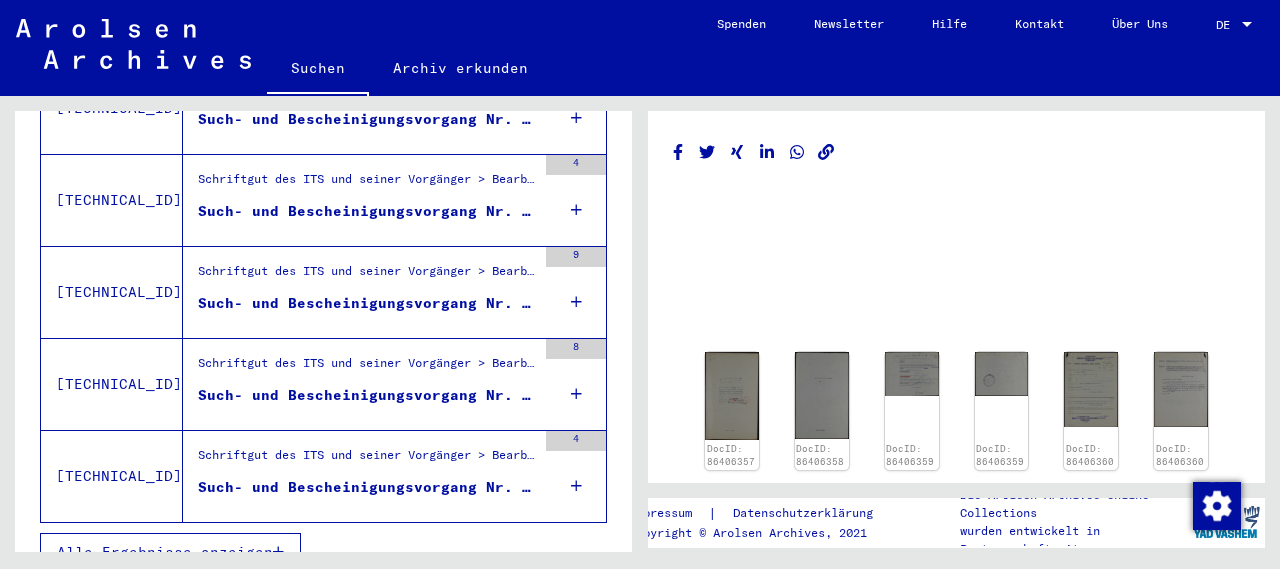 click on "Alle Ergebnisse anzeigen" at bounding box center (165, 552) 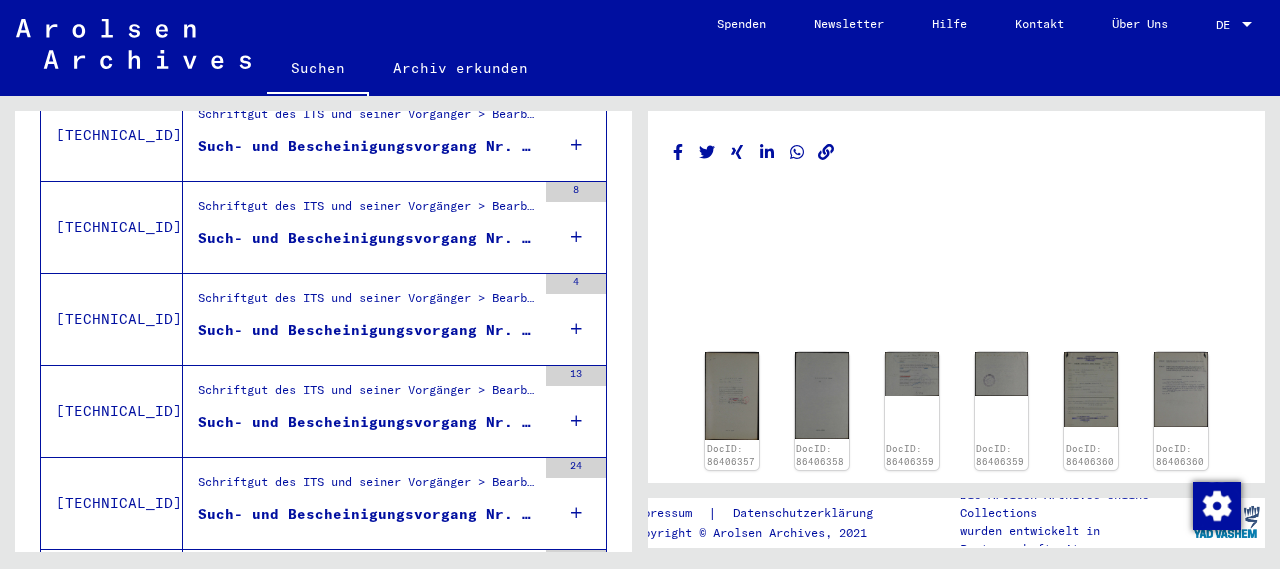 scroll, scrollTop: 960, scrollLeft: 0, axis: vertical 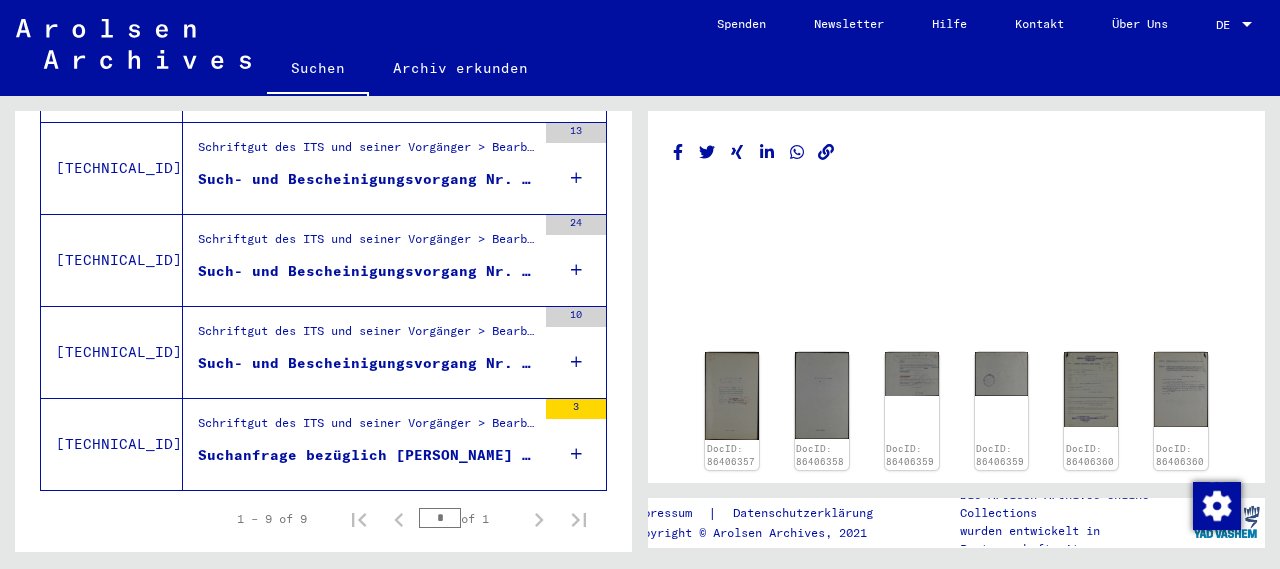 click on "Suchanfrage bezüglich [PERSON_NAME] [DATE]" at bounding box center (367, 455) 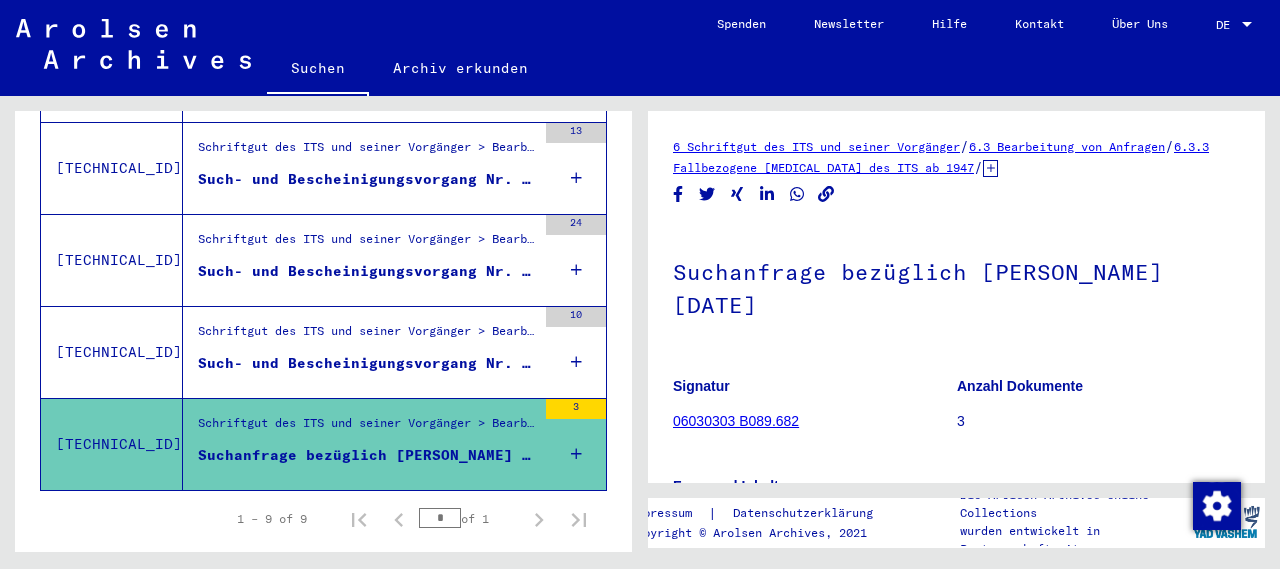 scroll, scrollTop: 0, scrollLeft: 0, axis: both 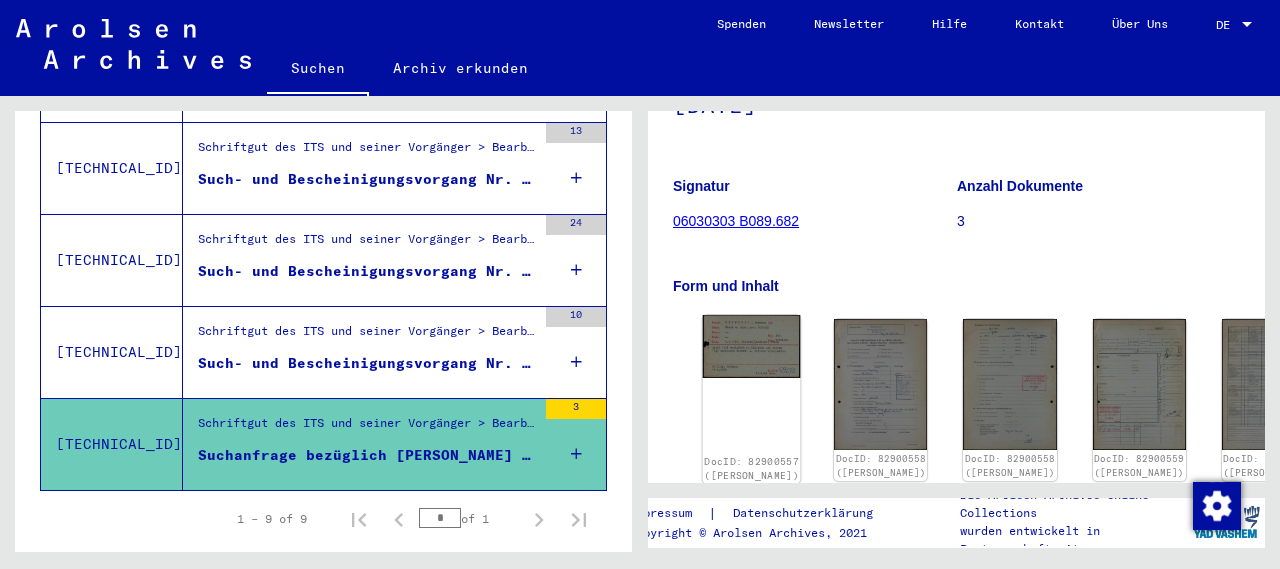 click 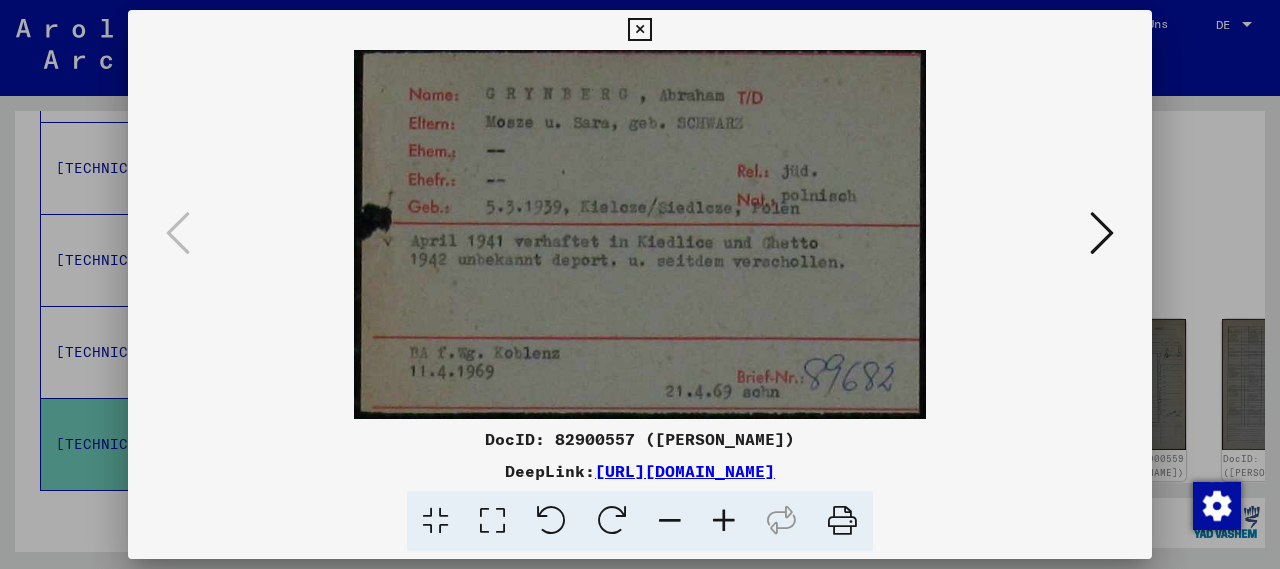 click at bounding box center [1102, 233] 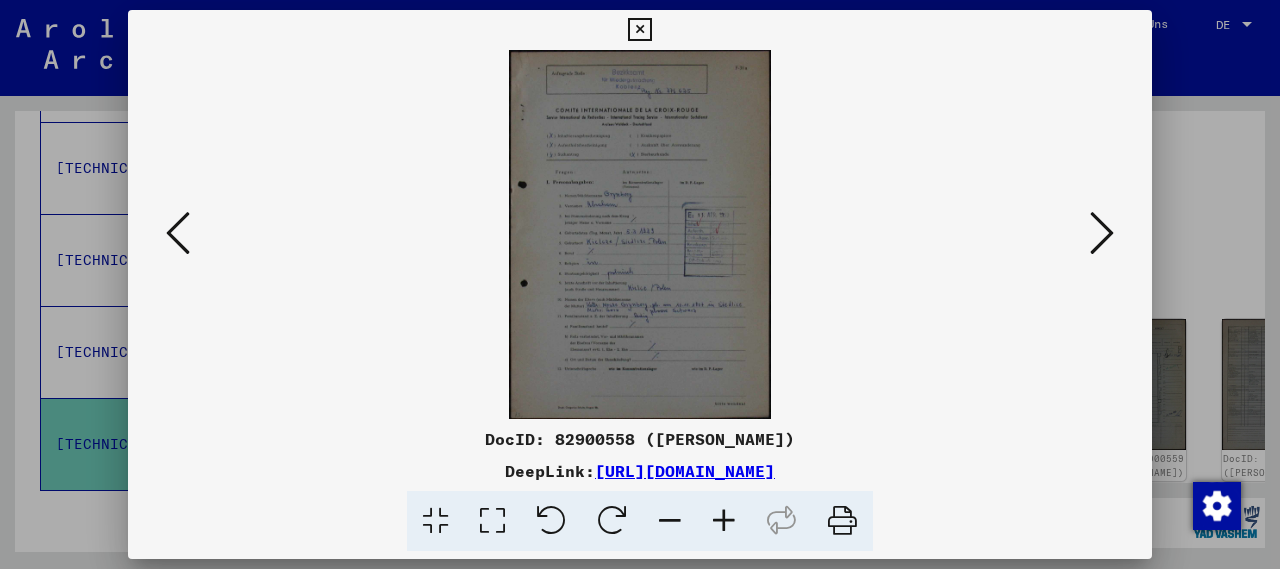 click at bounding box center [724, 521] 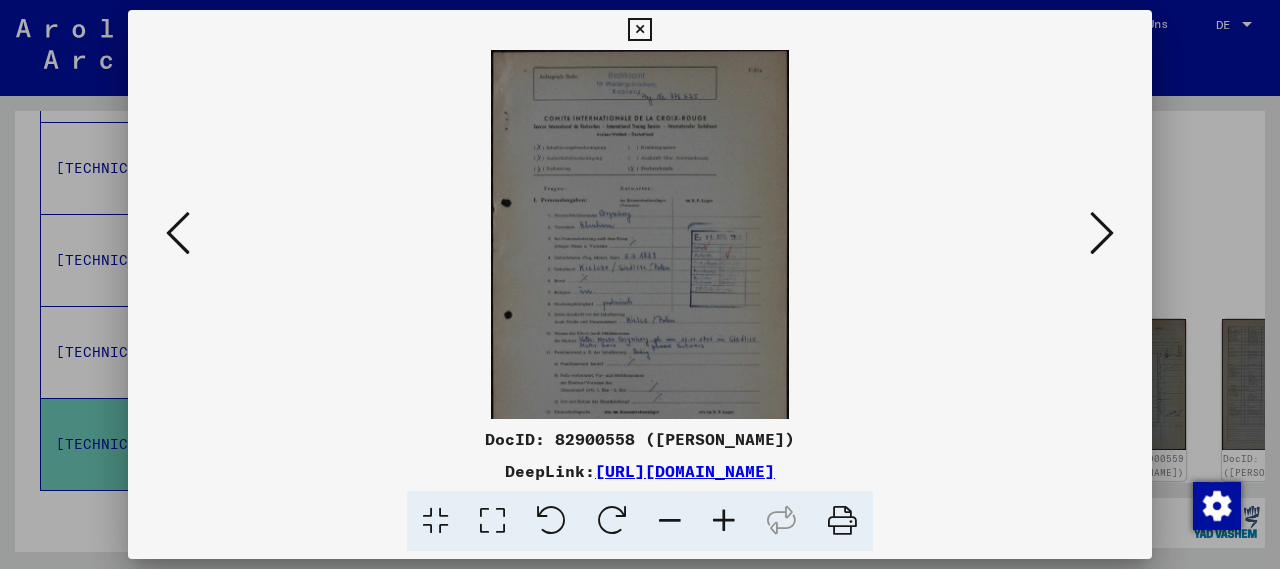click at bounding box center [724, 521] 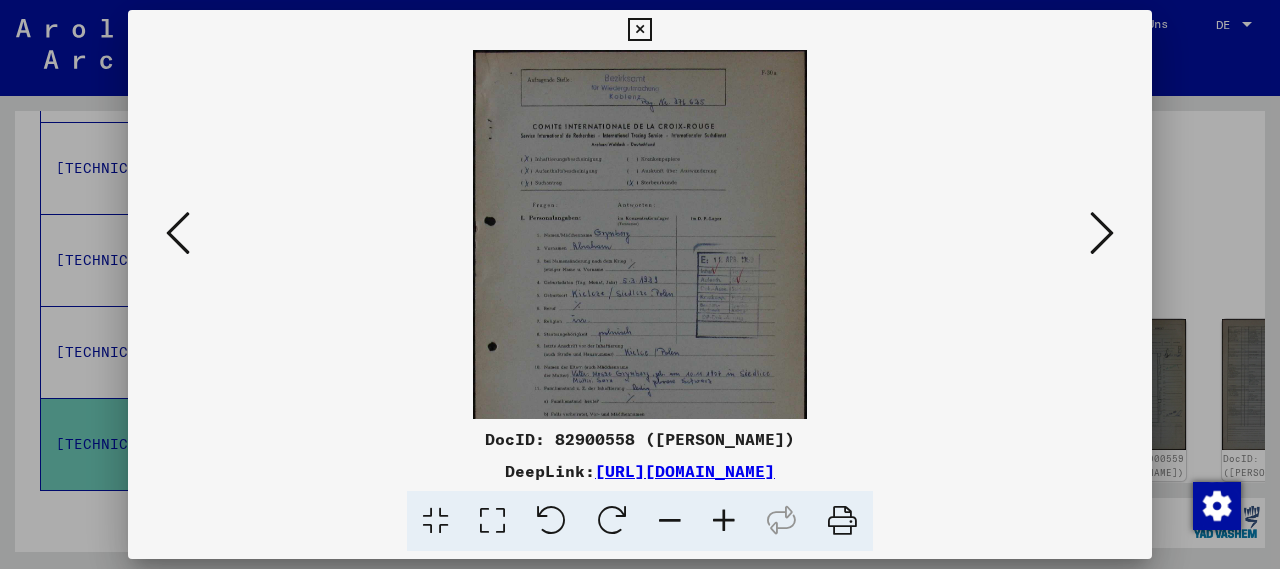 click at bounding box center (724, 521) 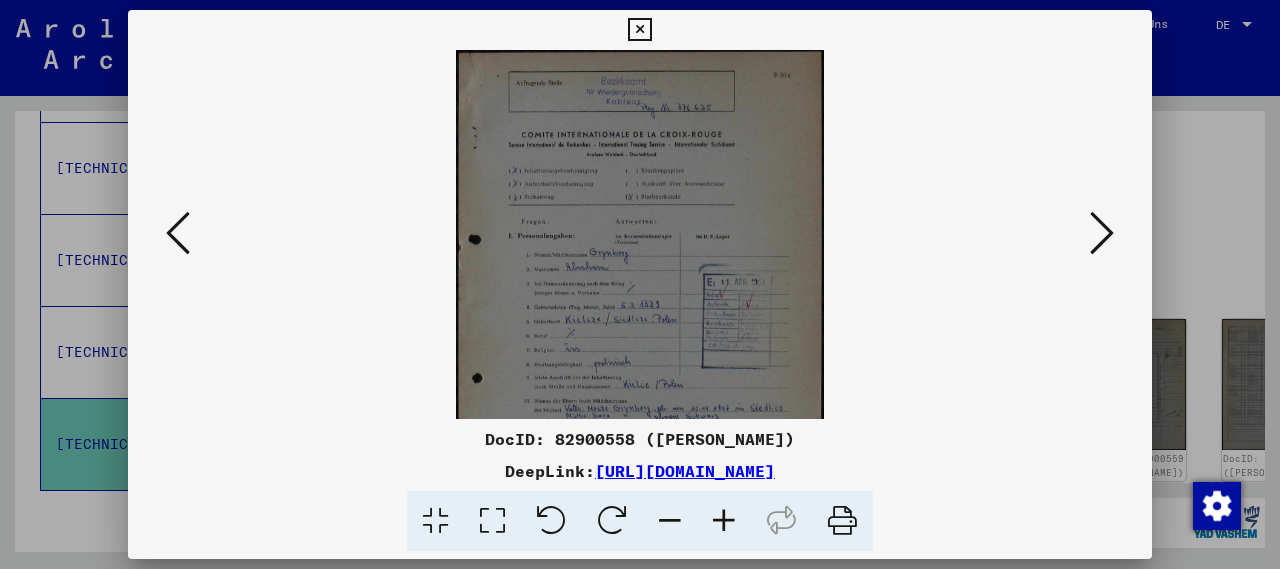 click at bounding box center (724, 521) 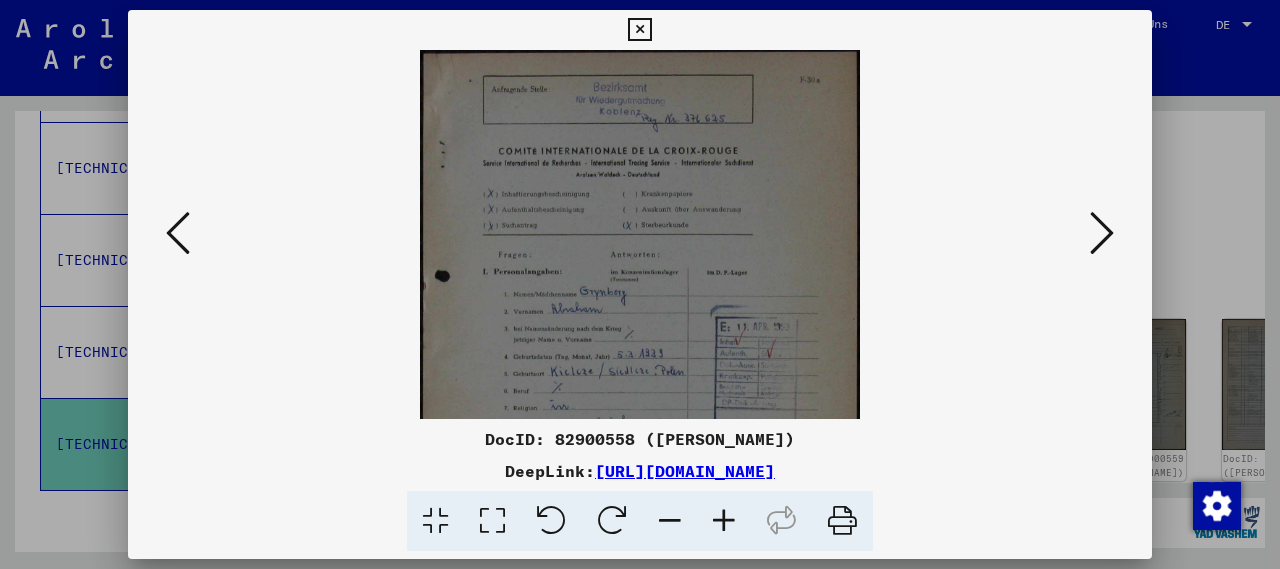 click at bounding box center (724, 521) 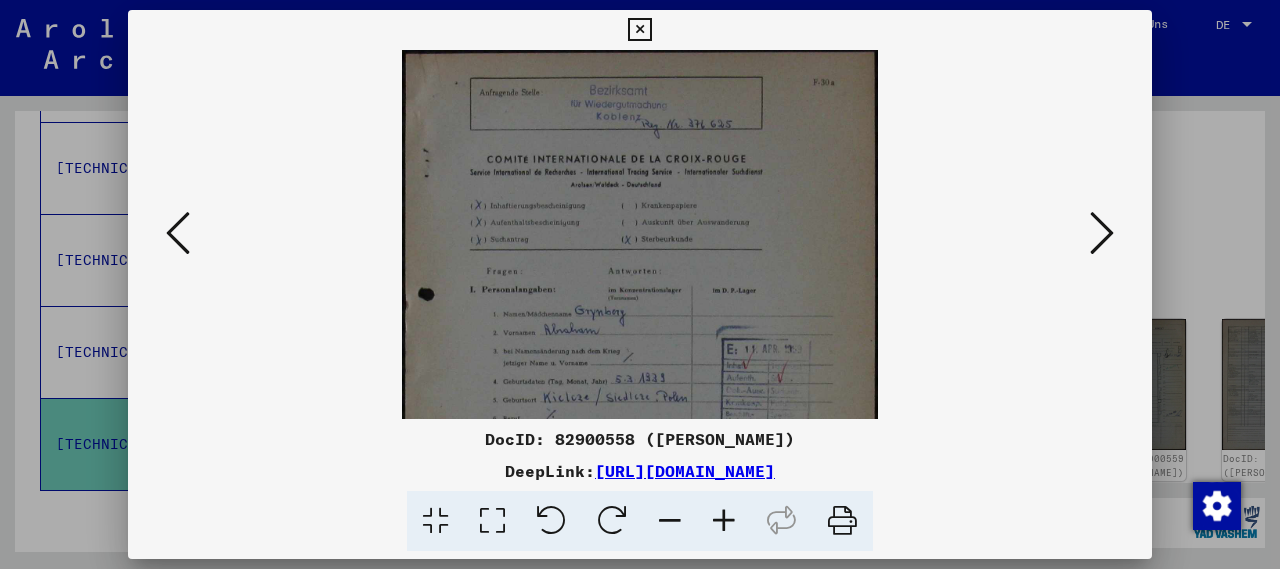 click at bounding box center [724, 521] 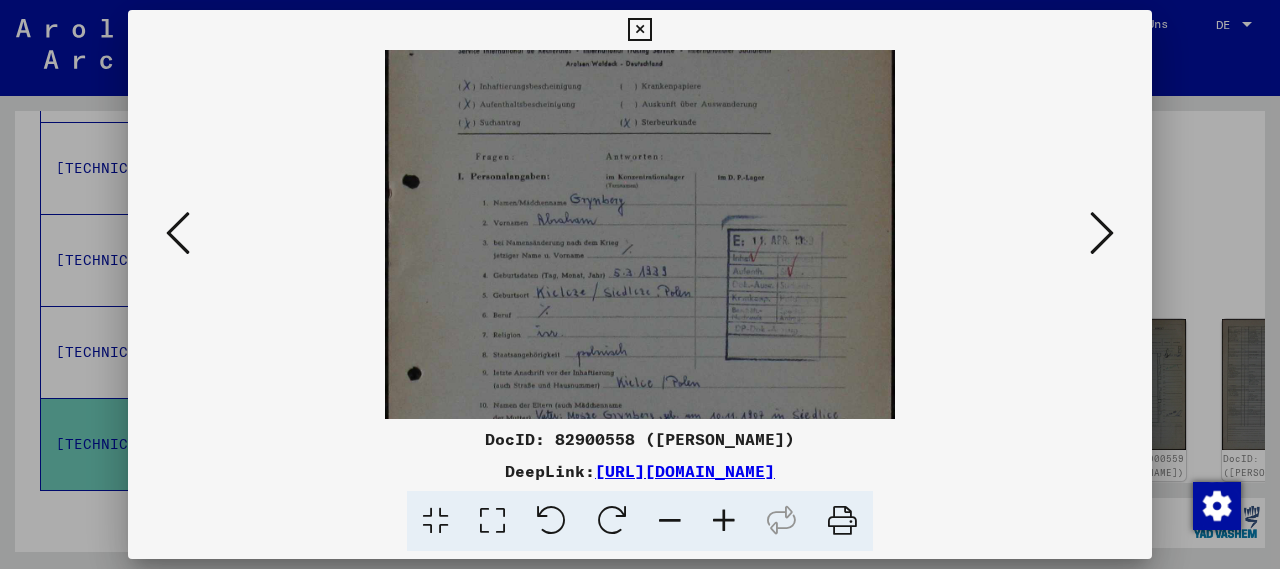scroll, scrollTop: 151, scrollLeft: 0, axis: vertical 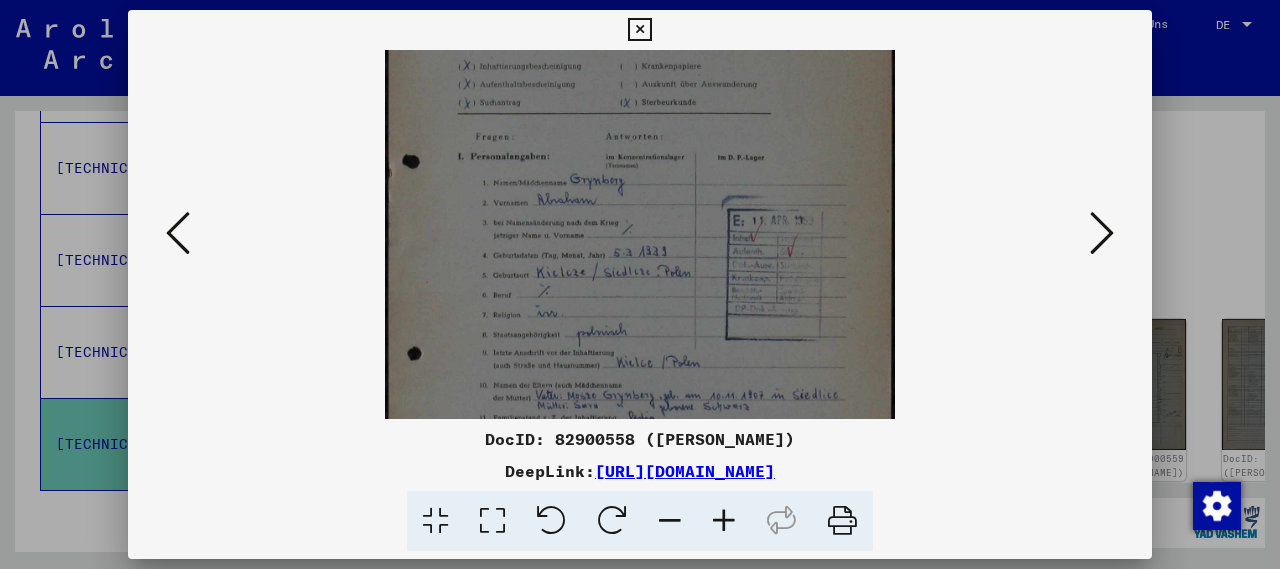 drag, startPoint x: 676, startPoint y: 331, endPoint x: 626, endPoint y: 182, distance: 157.16551 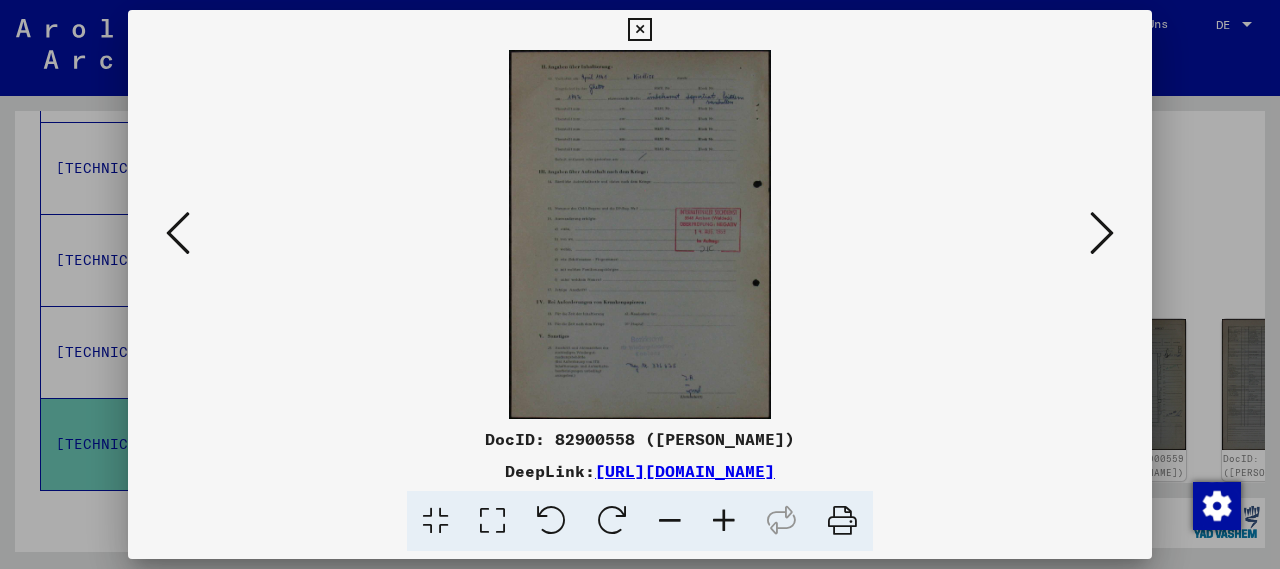 click at bounding box center (724, 521) 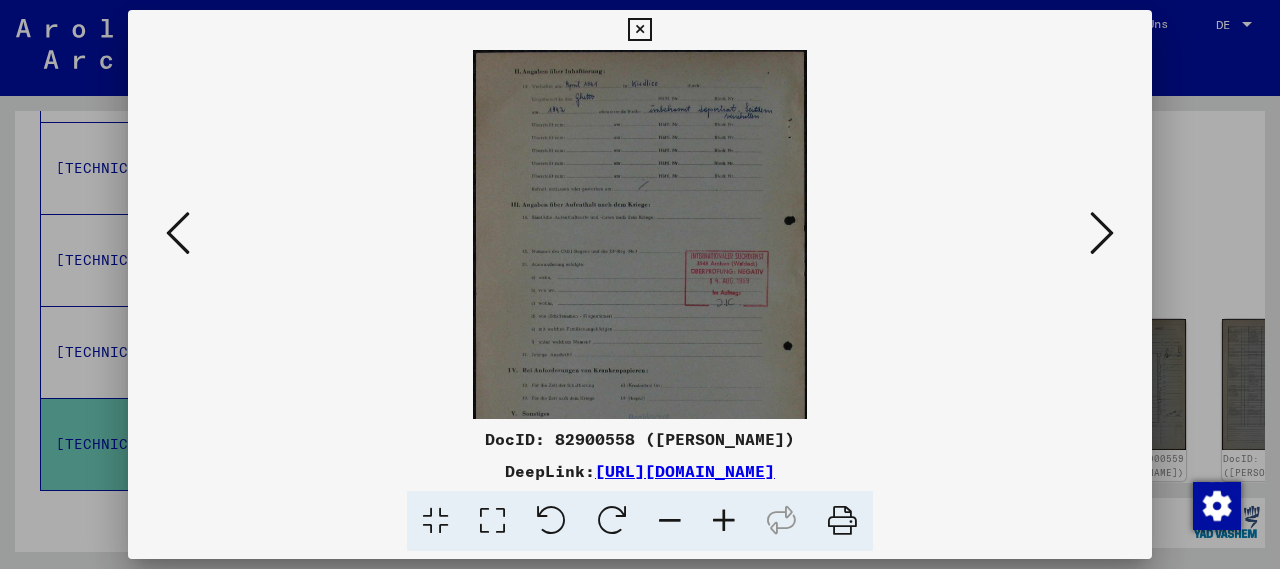 click at bounding box center (724, 521) 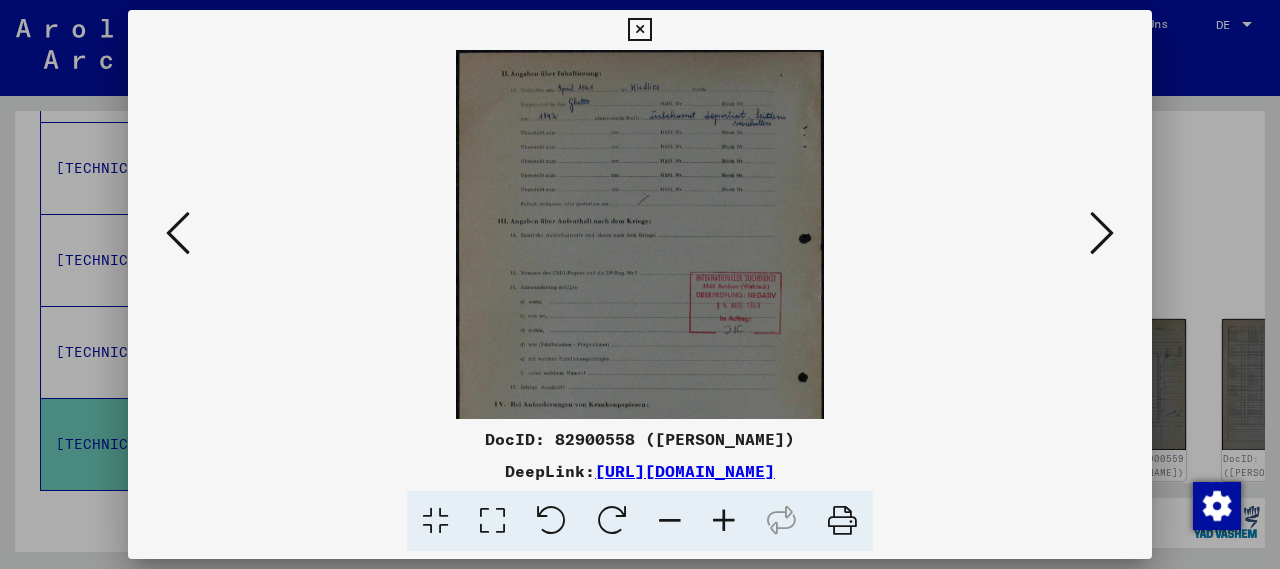 click at bounding box center [724, 521] 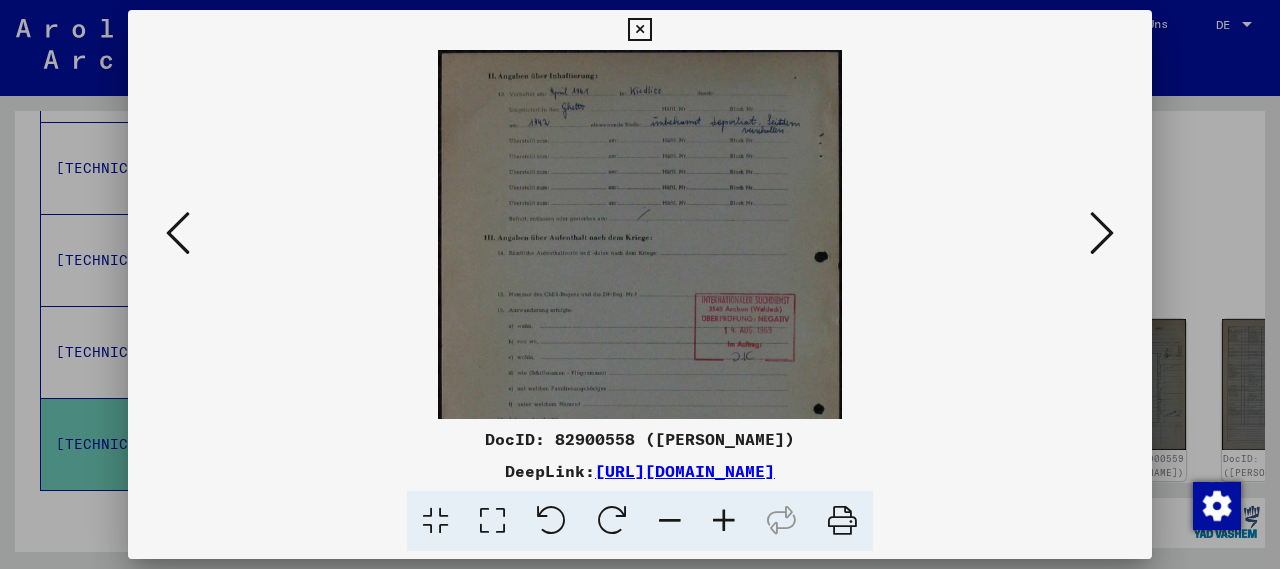 click at bounding box center (724, 521) 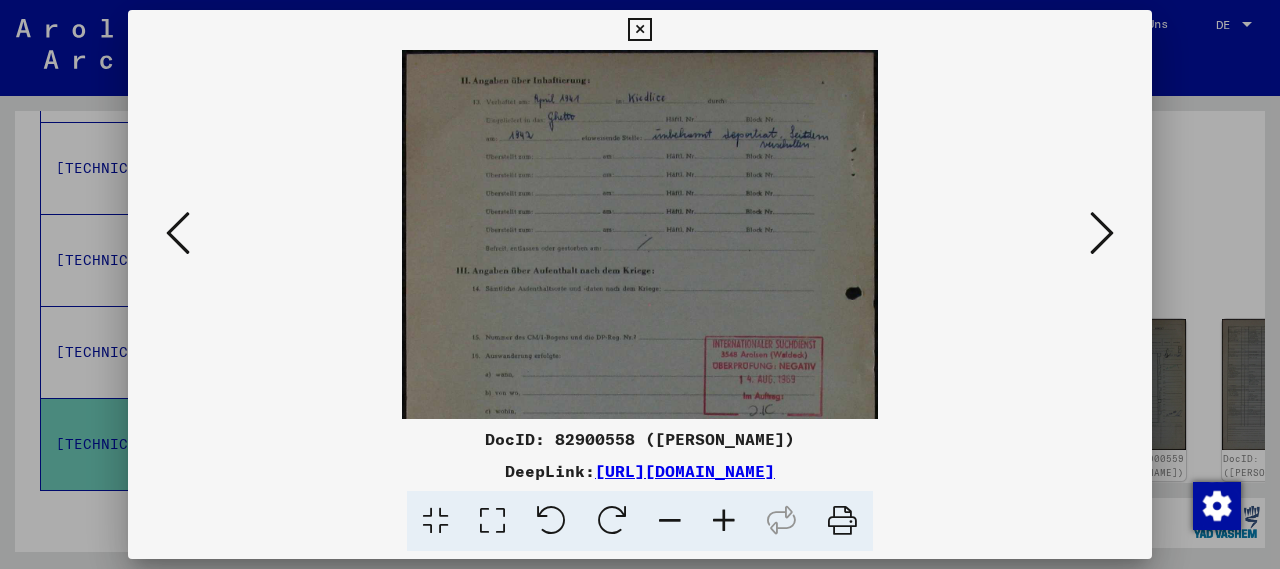 click at bounding box center [724, 521] 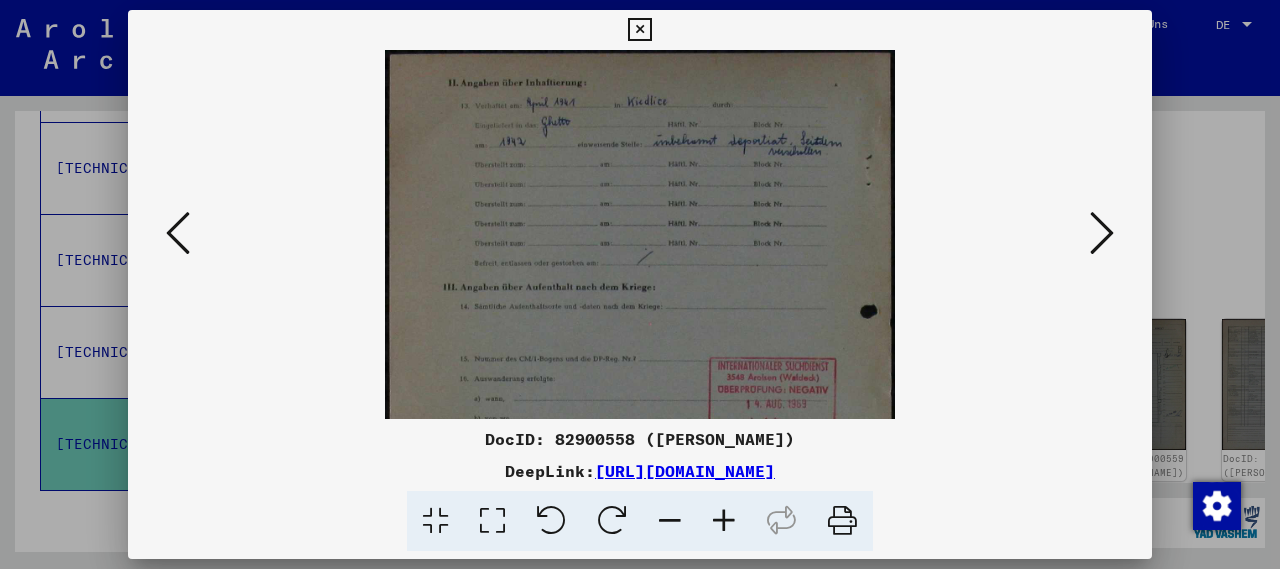 click at bounding box center (724, 521) 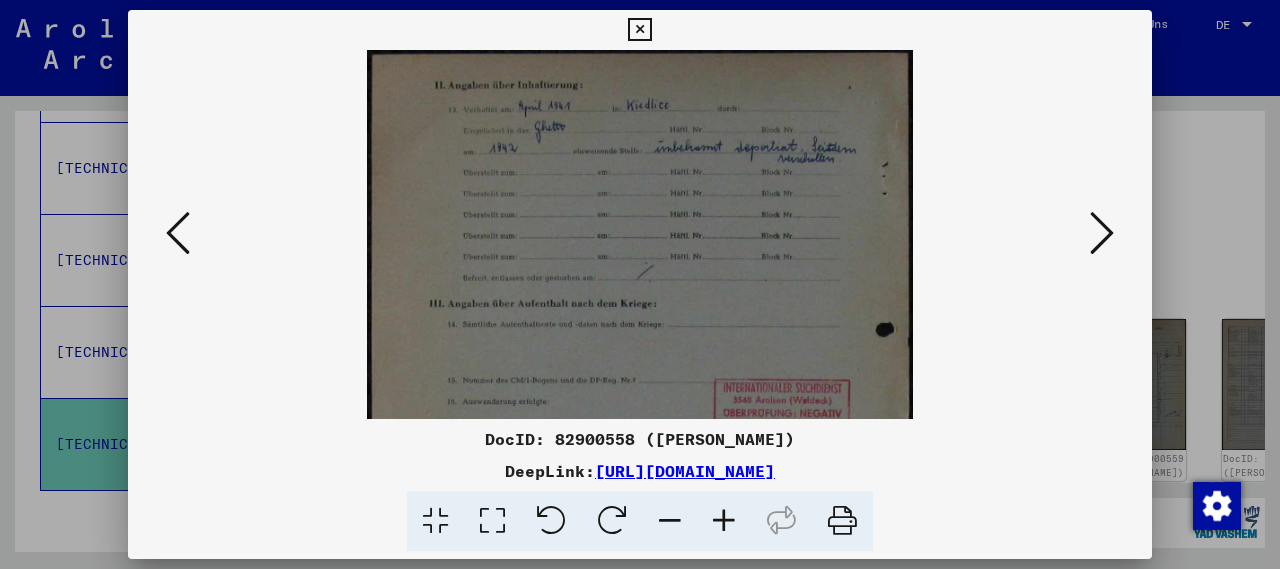 click at bounding box center (724, 521) 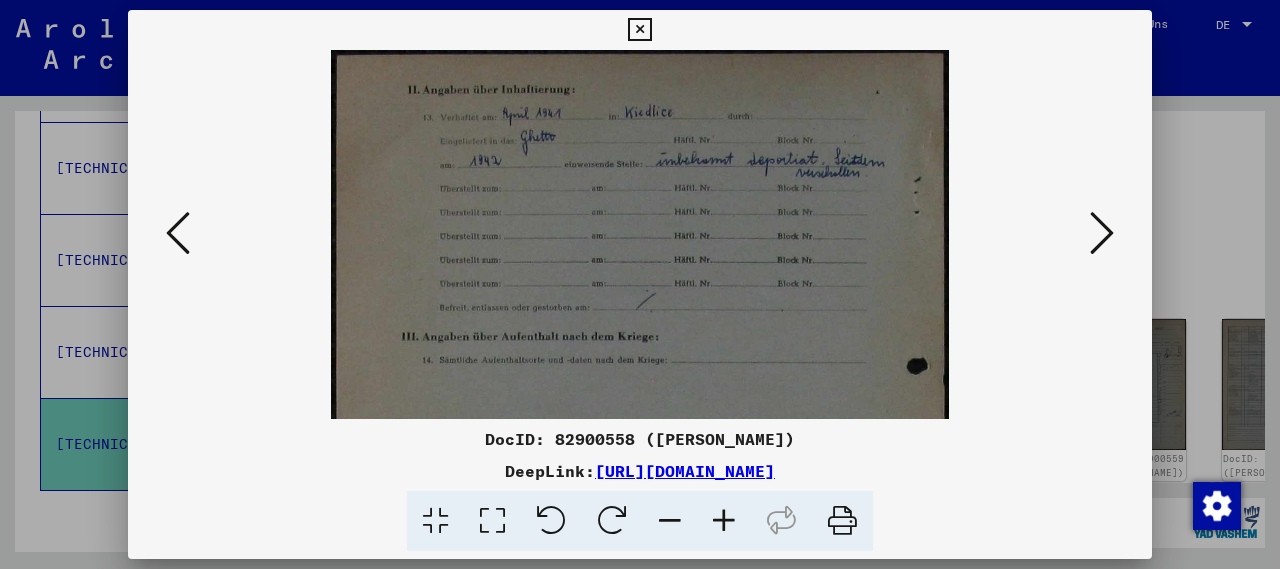click at bounding box center [724, 521] 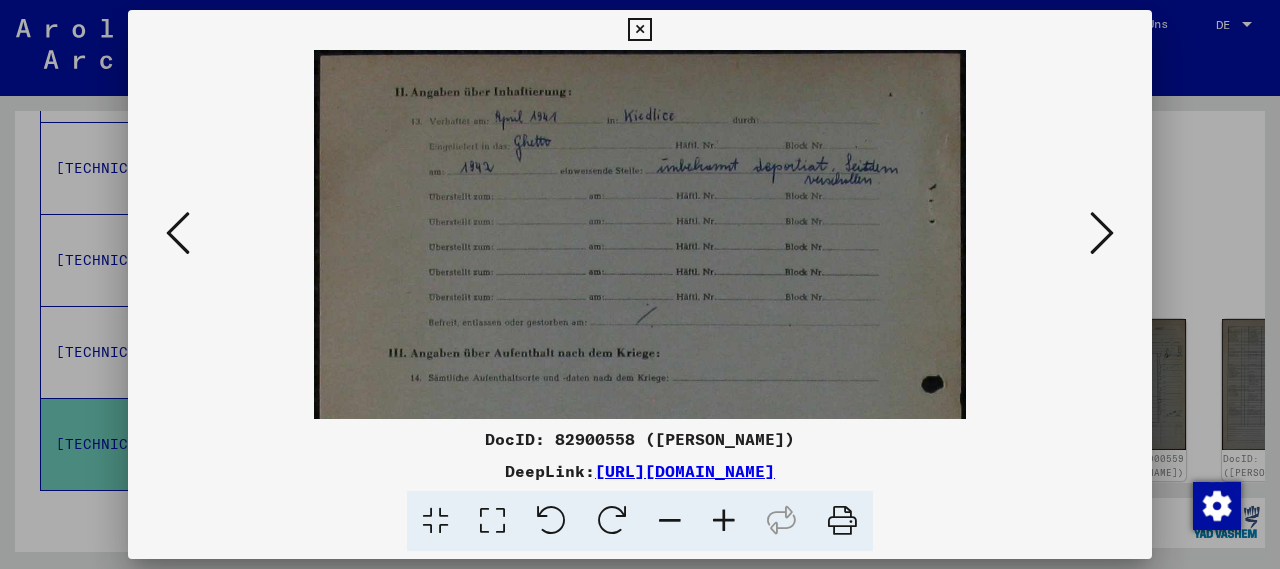 click at bounding box center [724, 521] 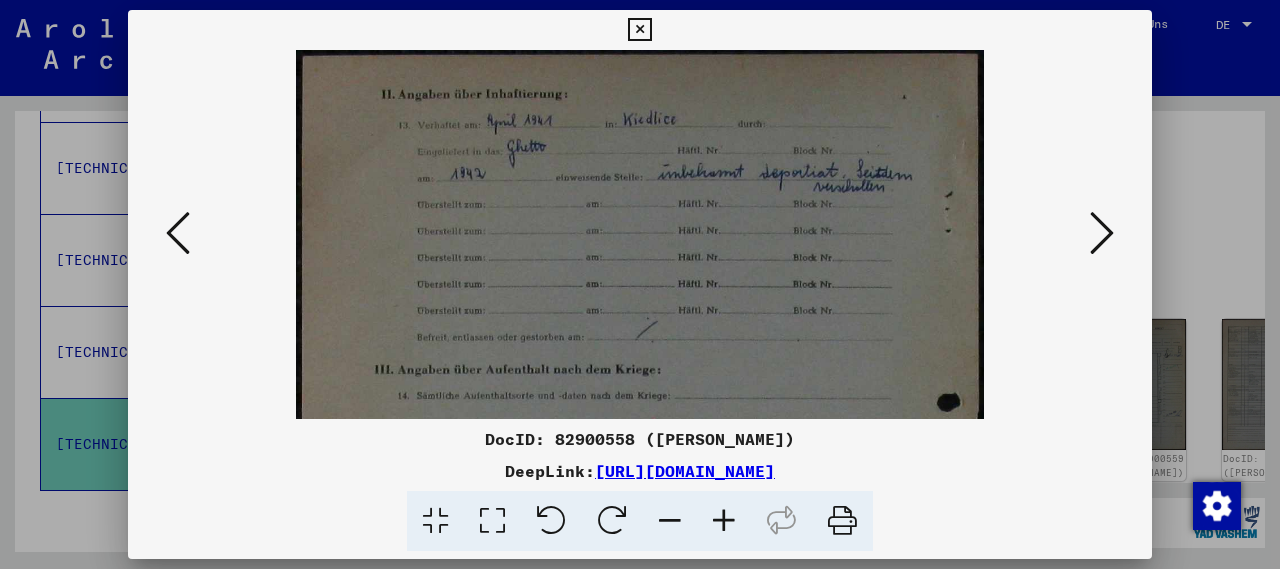click at bounding box center (1102, 233) 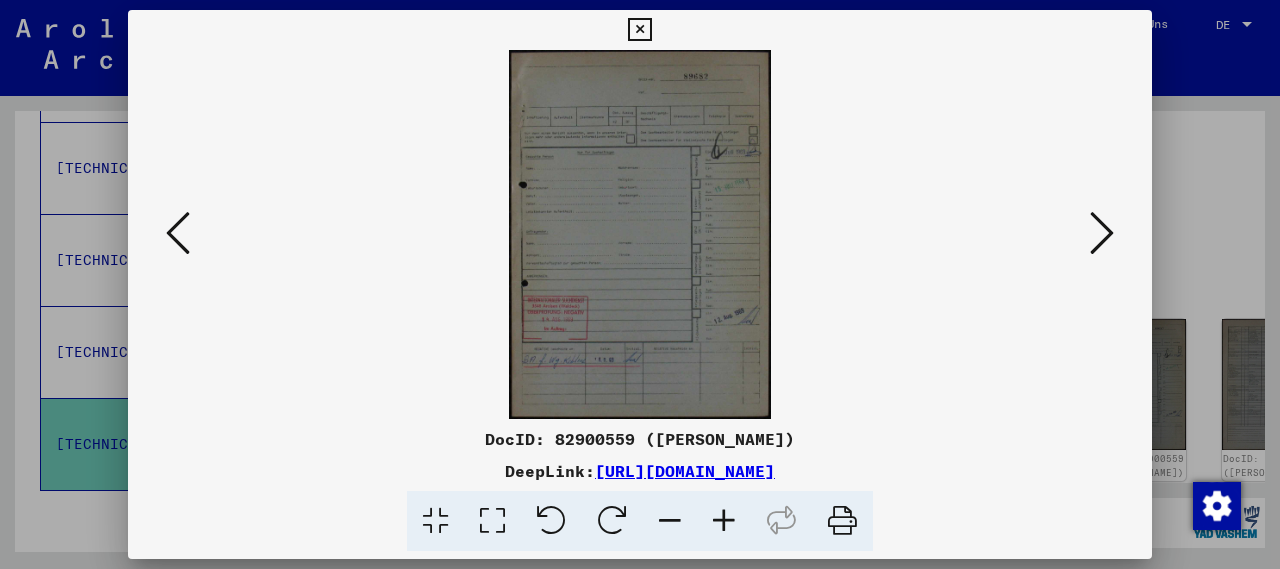 click at bounding box center [724, 521] 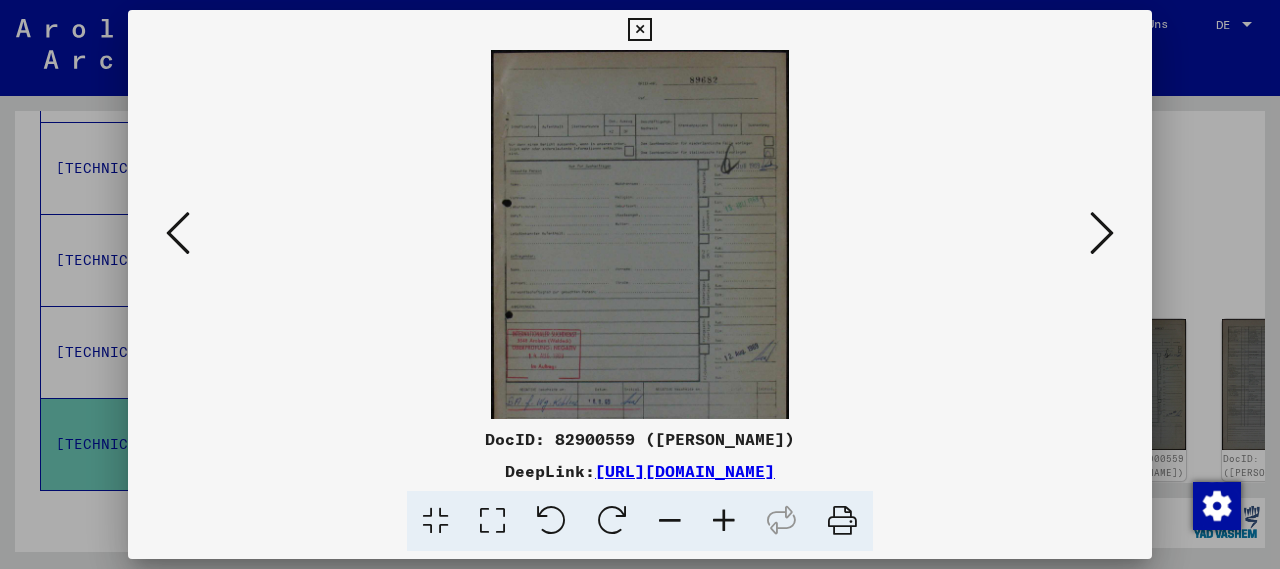 click at bounding box center (724, 521) 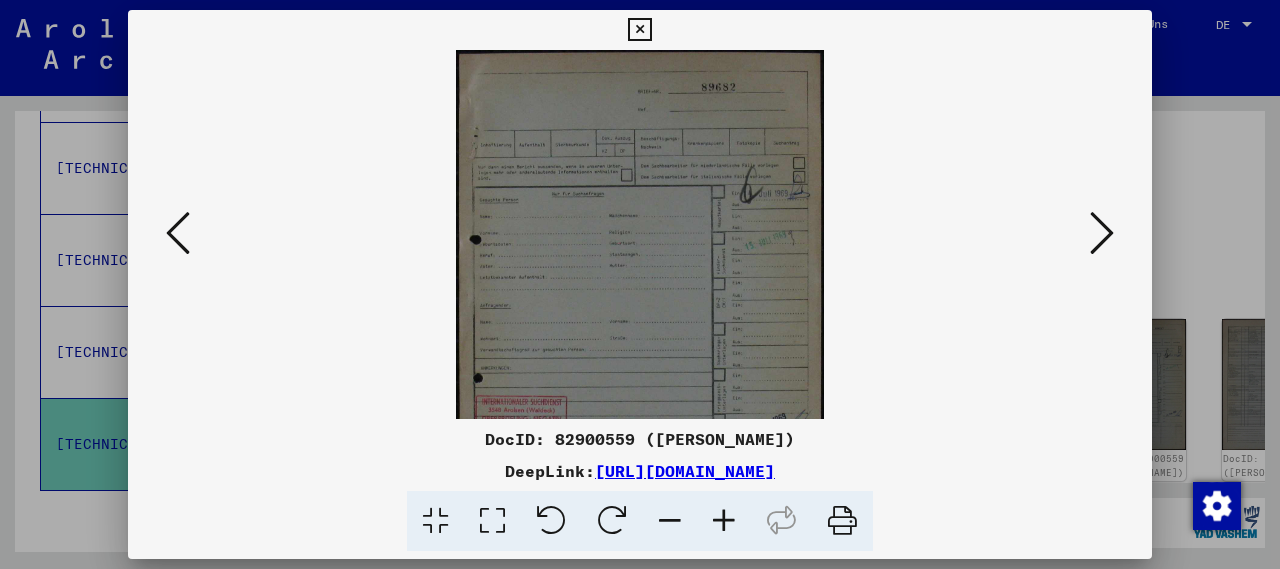 click at bounding box center [724, 521] 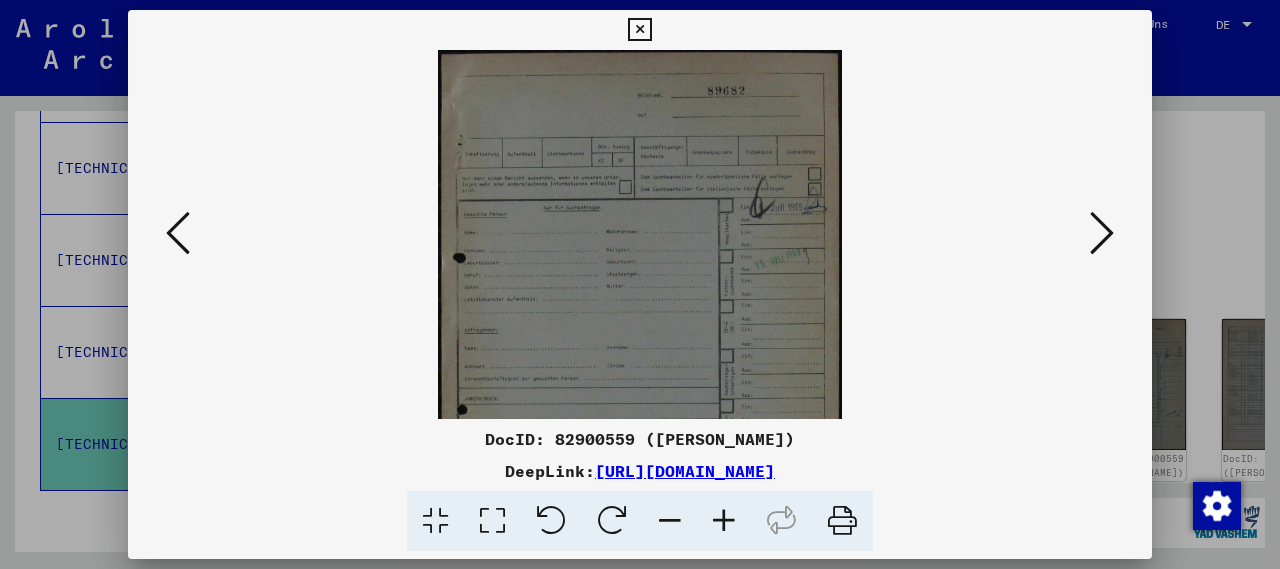 click at bounding box center [724, 521] 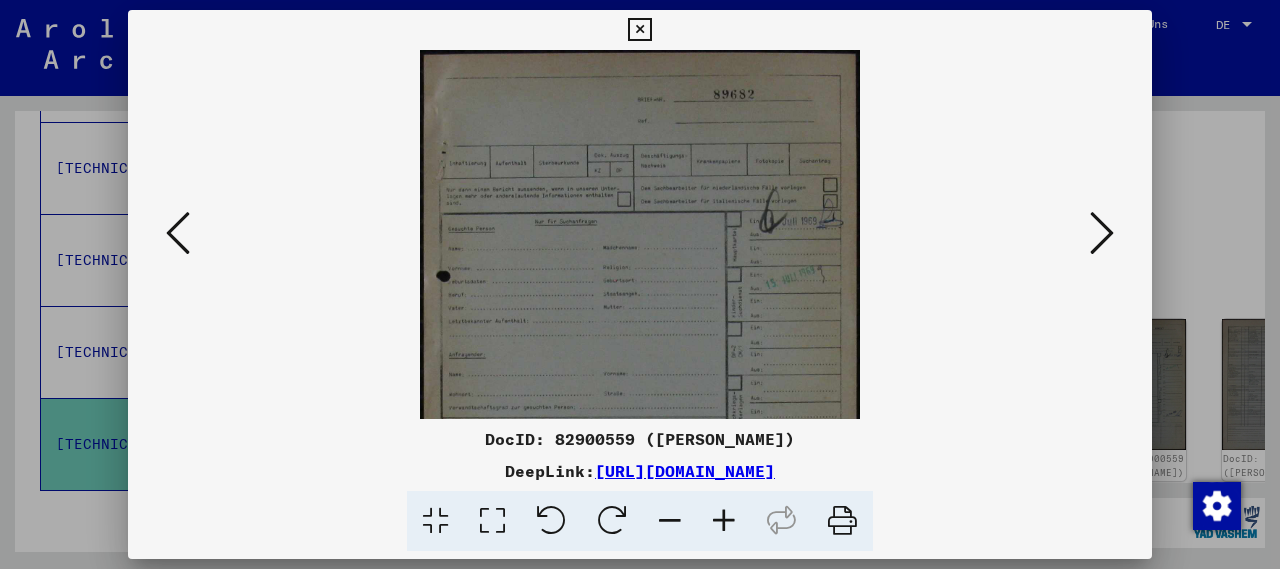 click at bounding box center [724, 521] 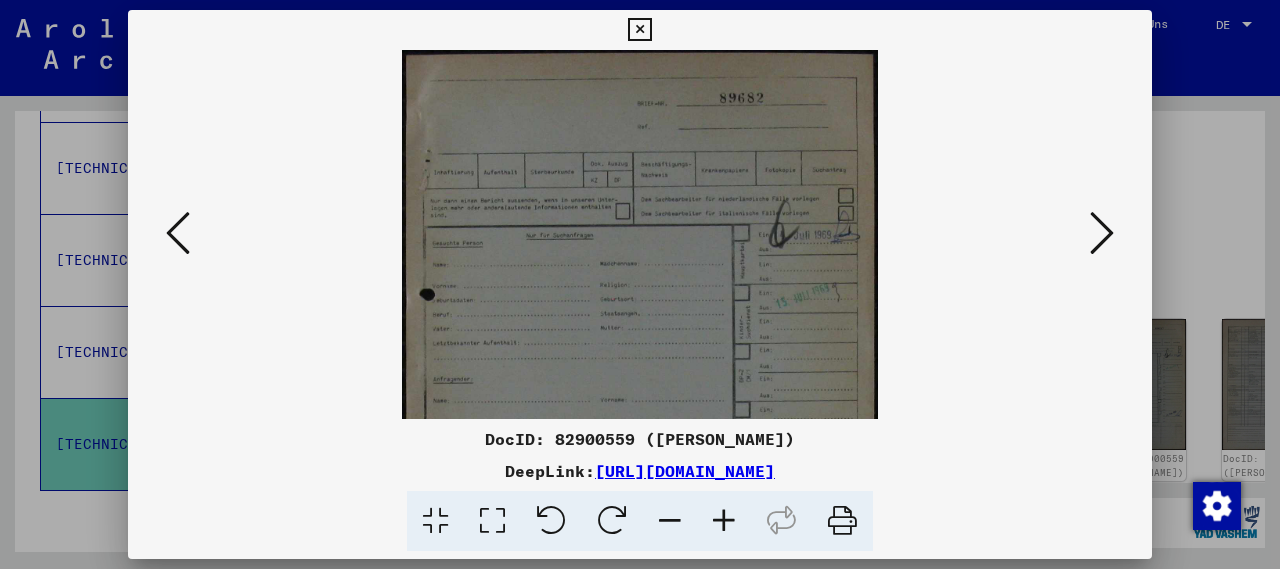 drag, startPoint x: 656, startPoint y: 223, endPoint x: 680, endPoint y: 297, distance: 77.7946 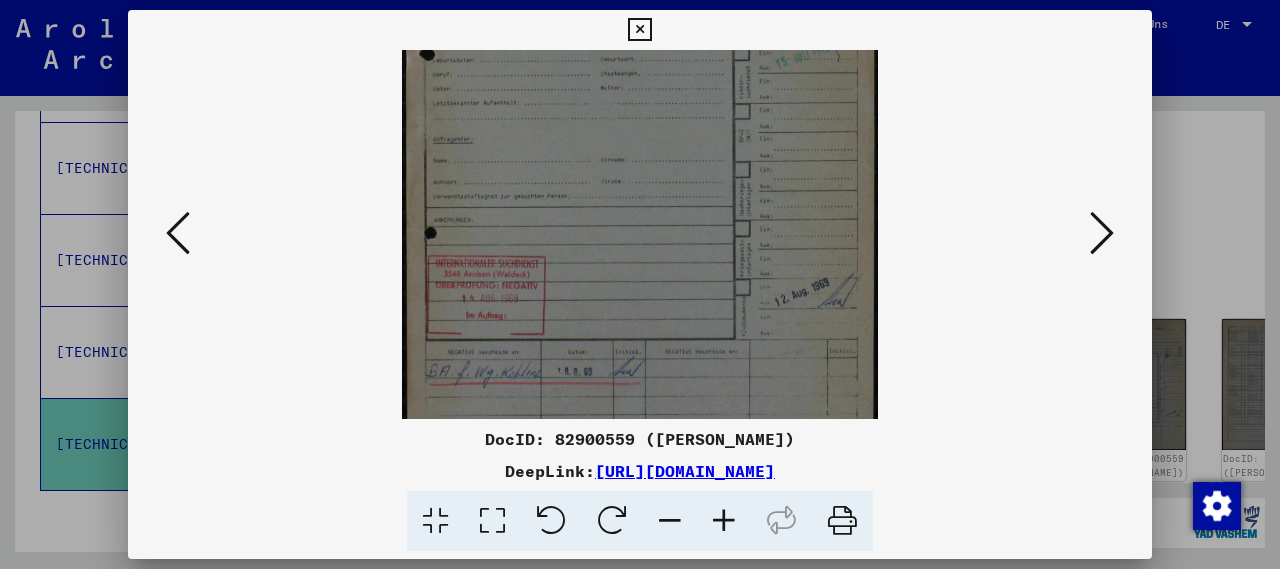 drag, startPoint x: 680, startPoint y: 294, endPoint x: 697, endPoint y: 70, distance: 224.64417 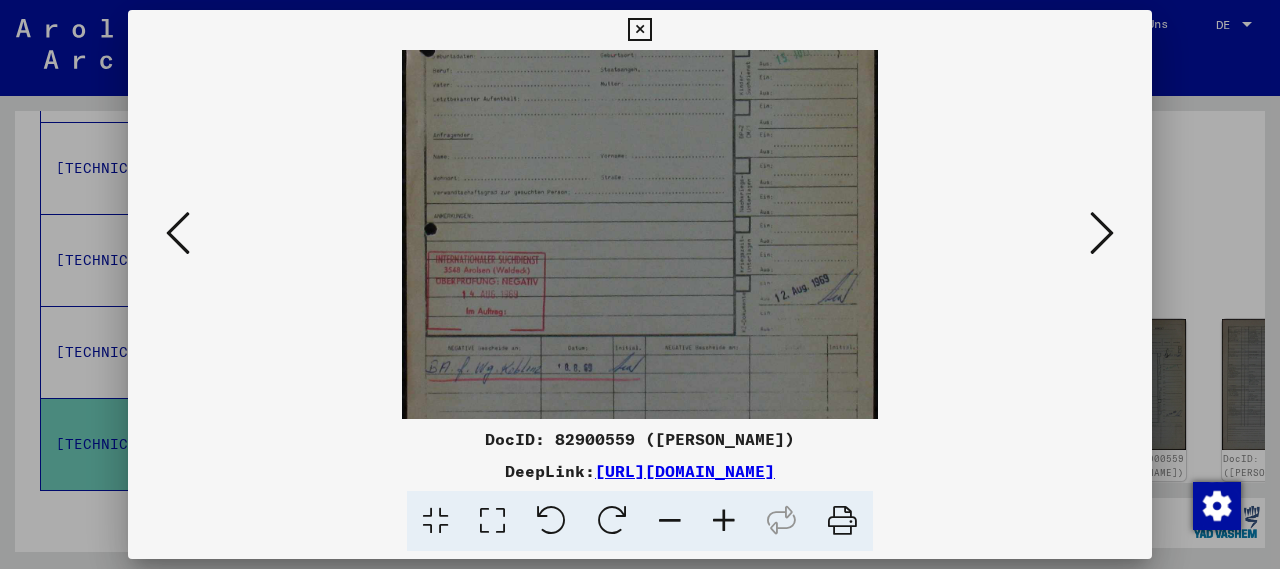 click at bounding box center [1102, 233] 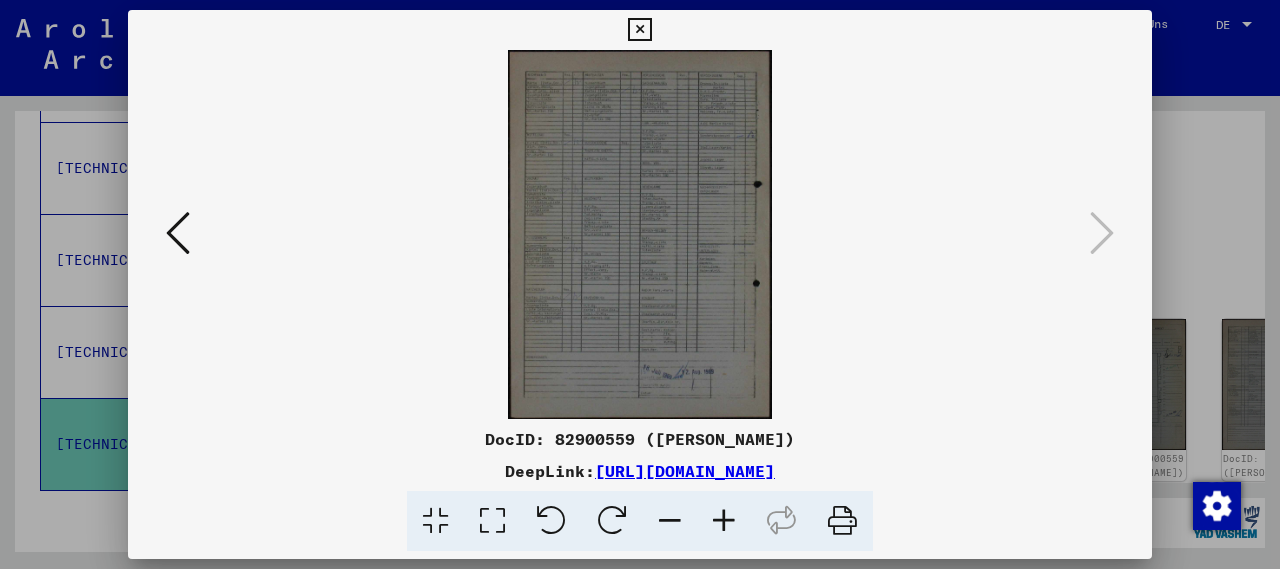 scroll, scrollTop: 0, scrollLeft: 0, axis: both 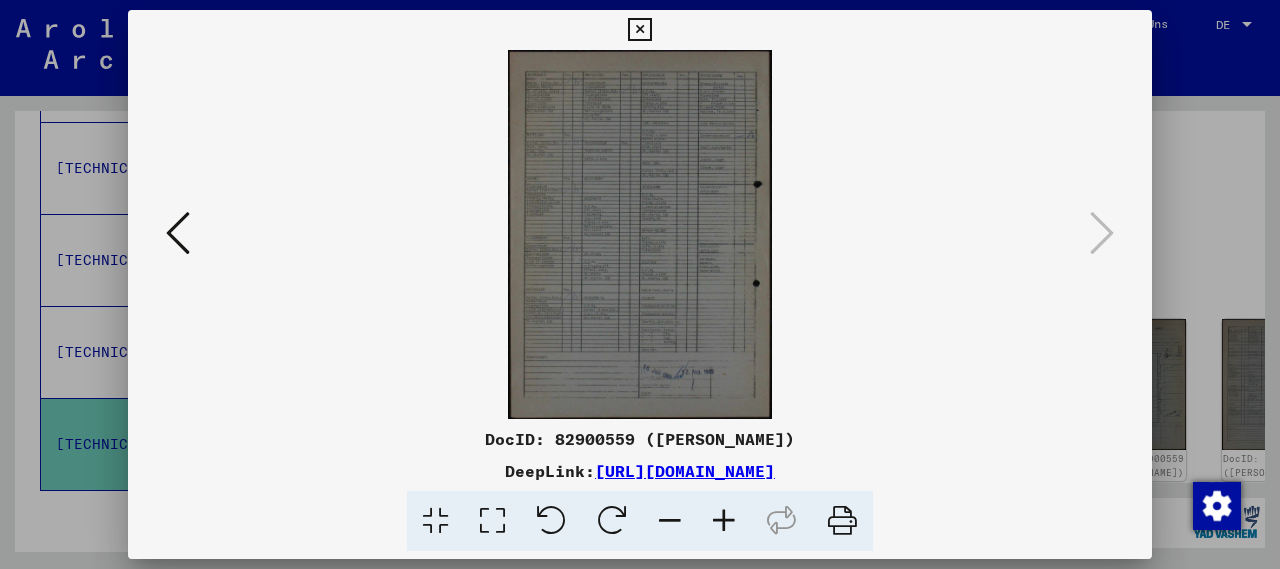 click at bounding box center [724, 521] 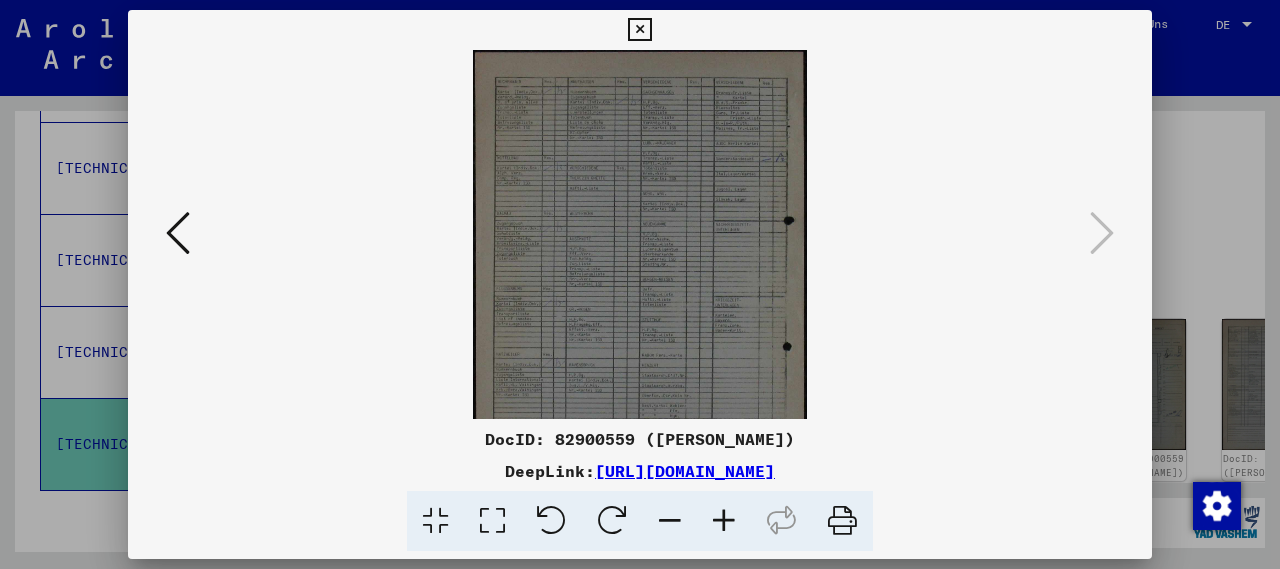 click at bounding box center [724, 521] 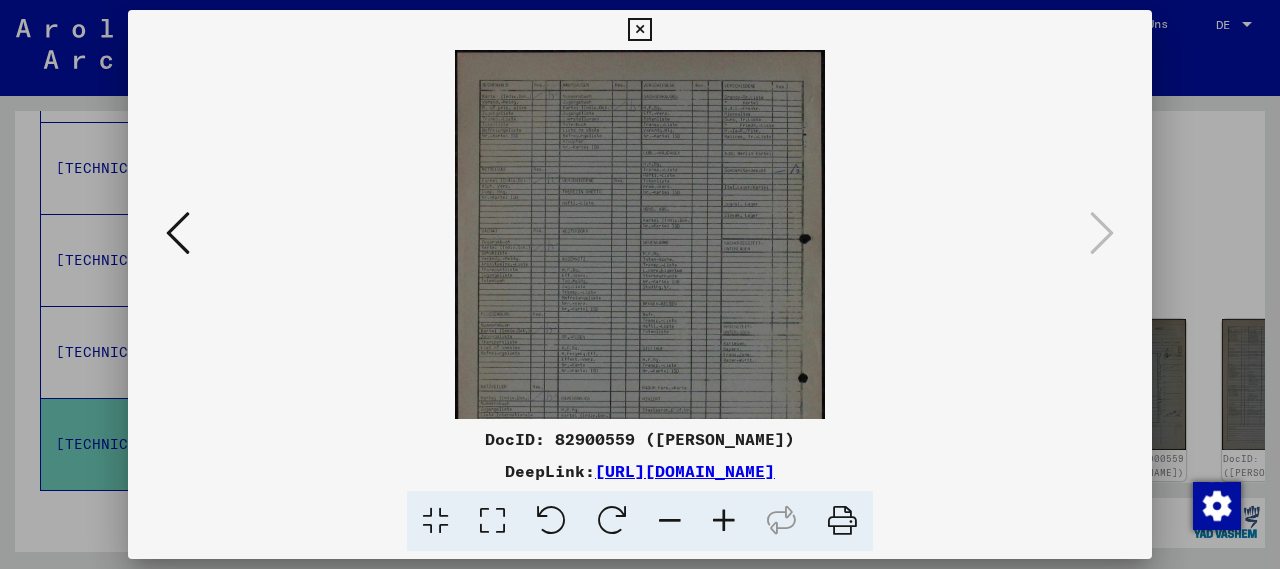click at bounding box center (724, 521) 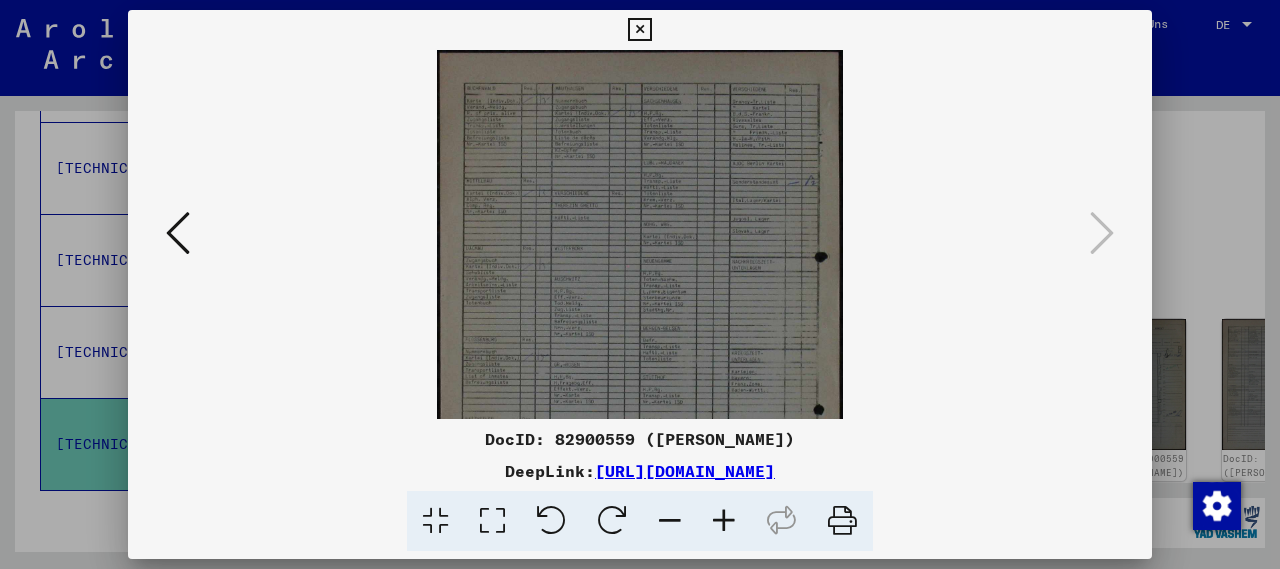 click at bounding box center [724, 521] 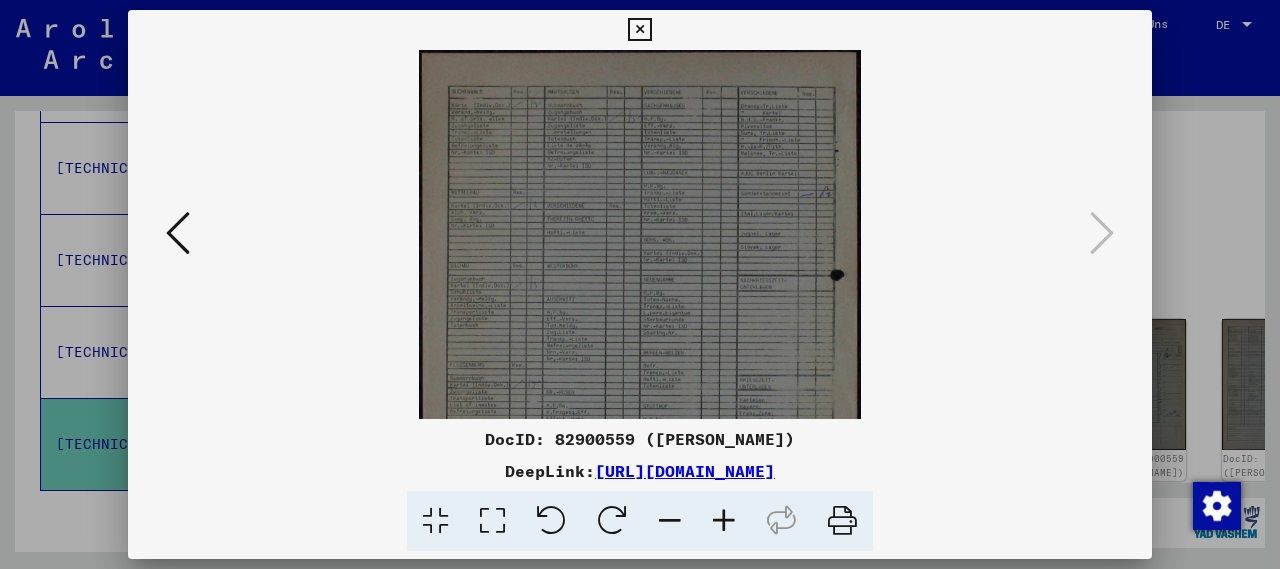 click at bounding box center (724, 521) 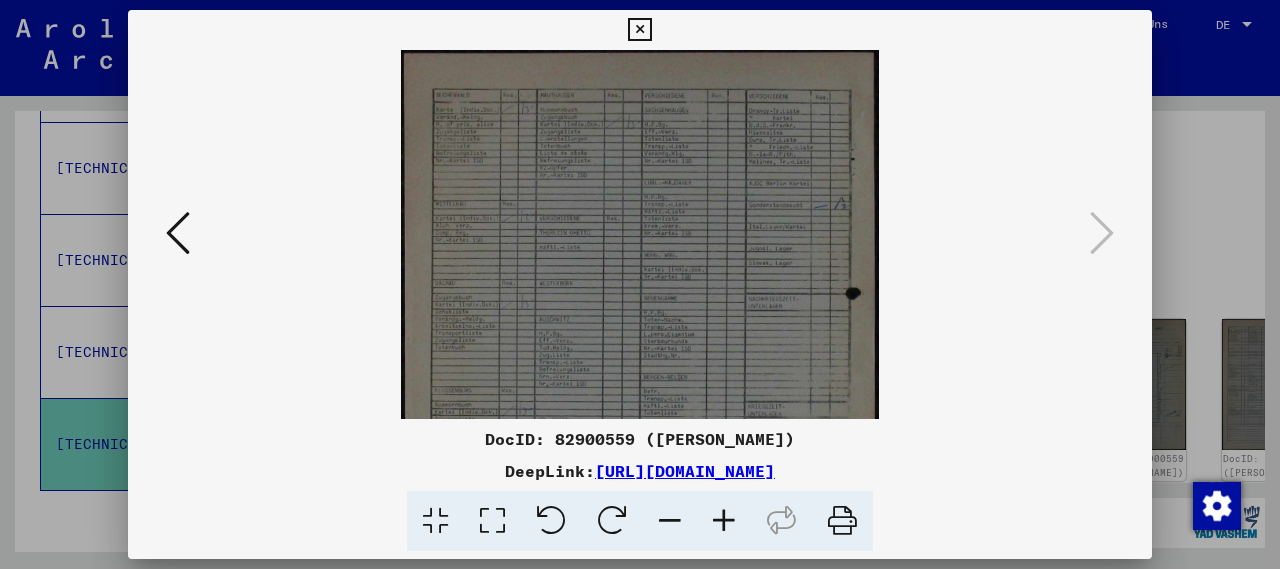 click at bounding box center [724, 521] 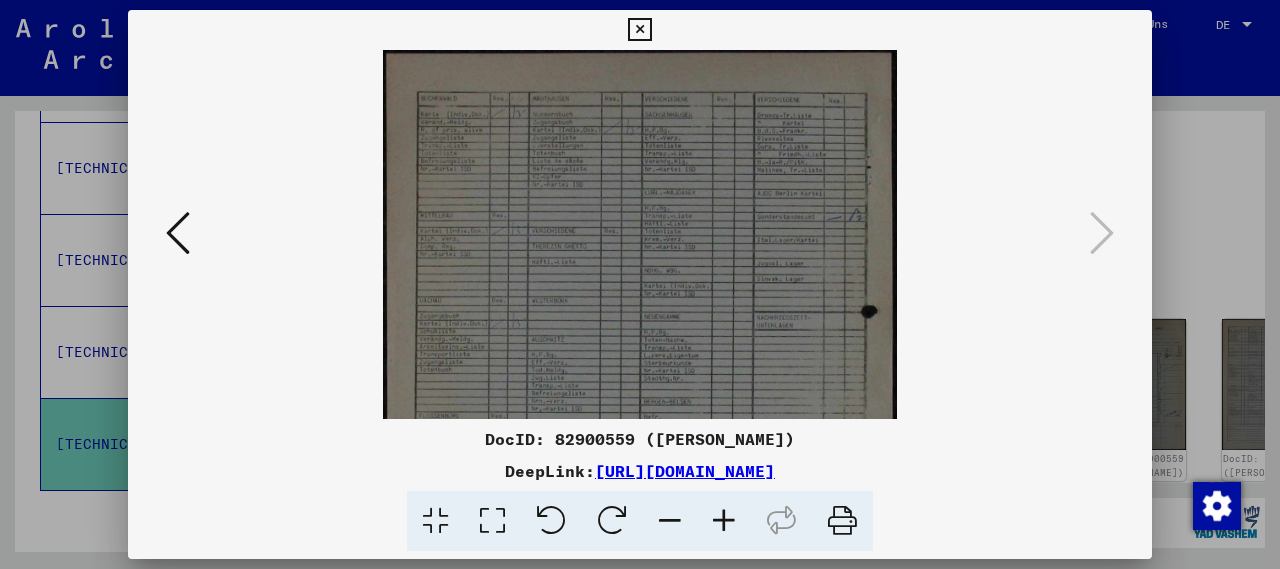 click at bounding box center [724, 521] 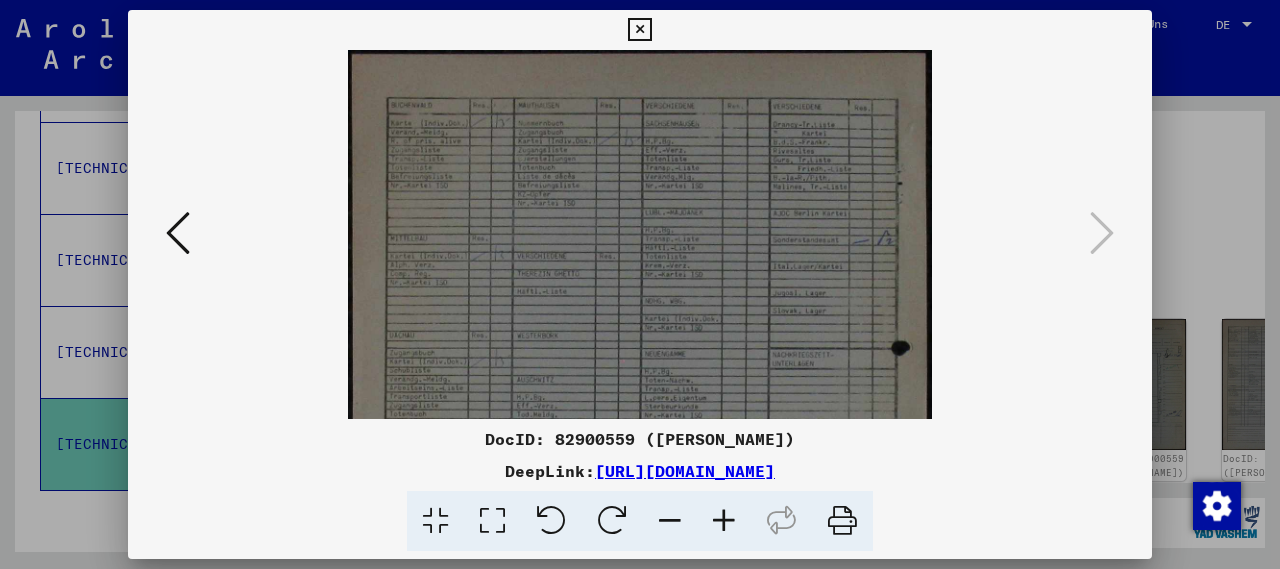 click at bounding box center [724, 521] 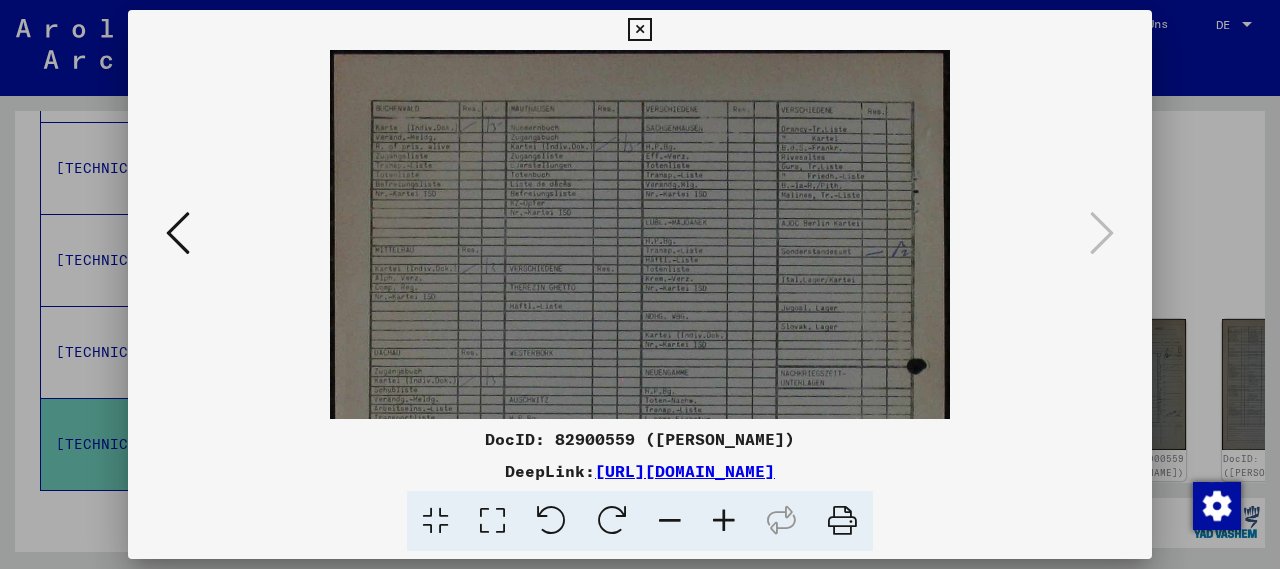 click at bounding box center (724, 521) 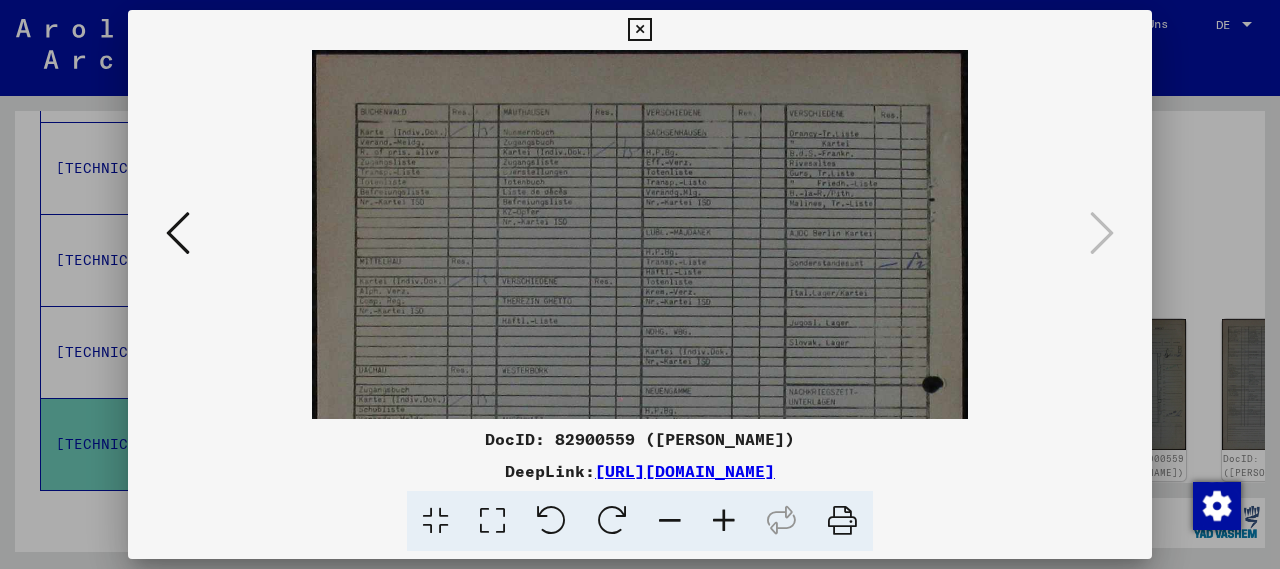 click at bounding box center (724, 521) 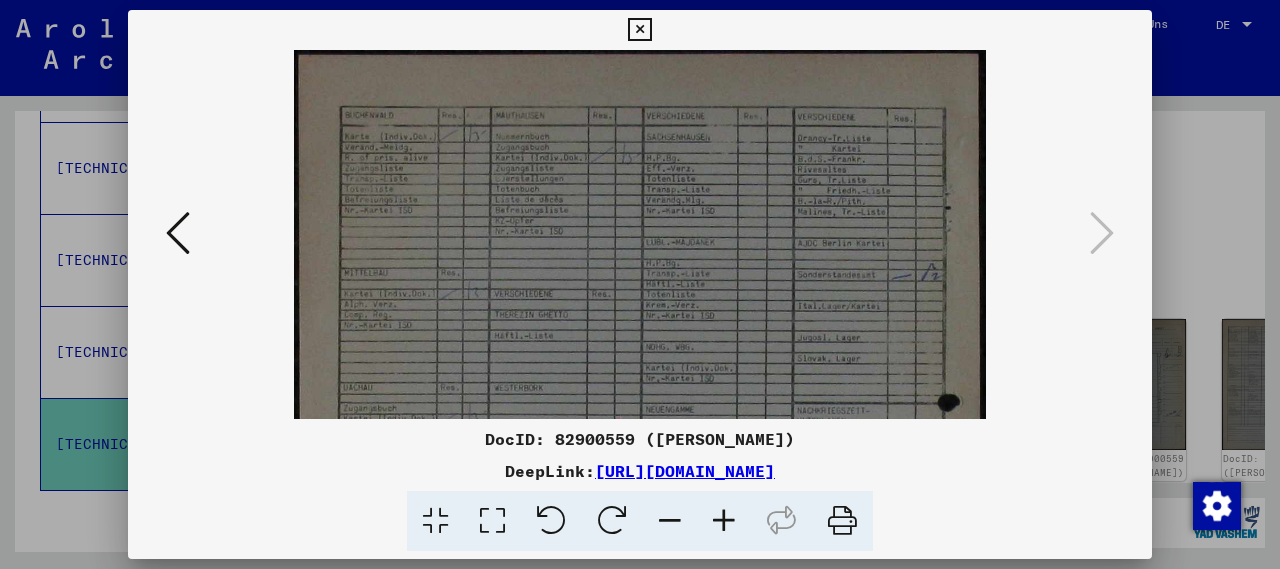 click at bounding box center [724, 521] 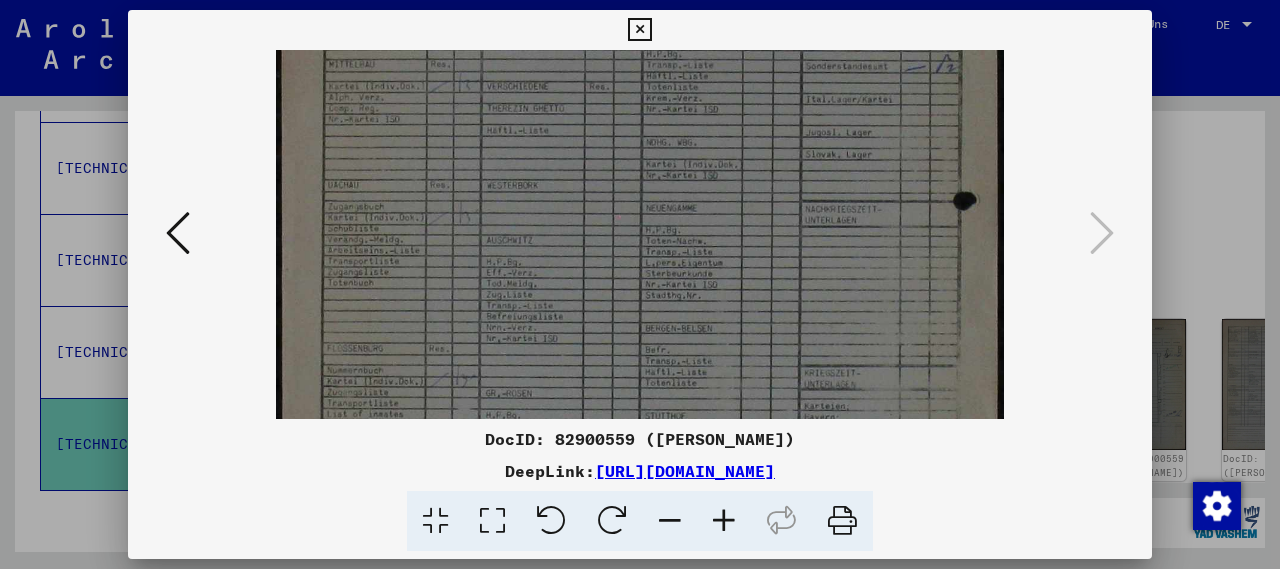scroll, scrollTop: 255, scrollLeft: 0, axis: vertical 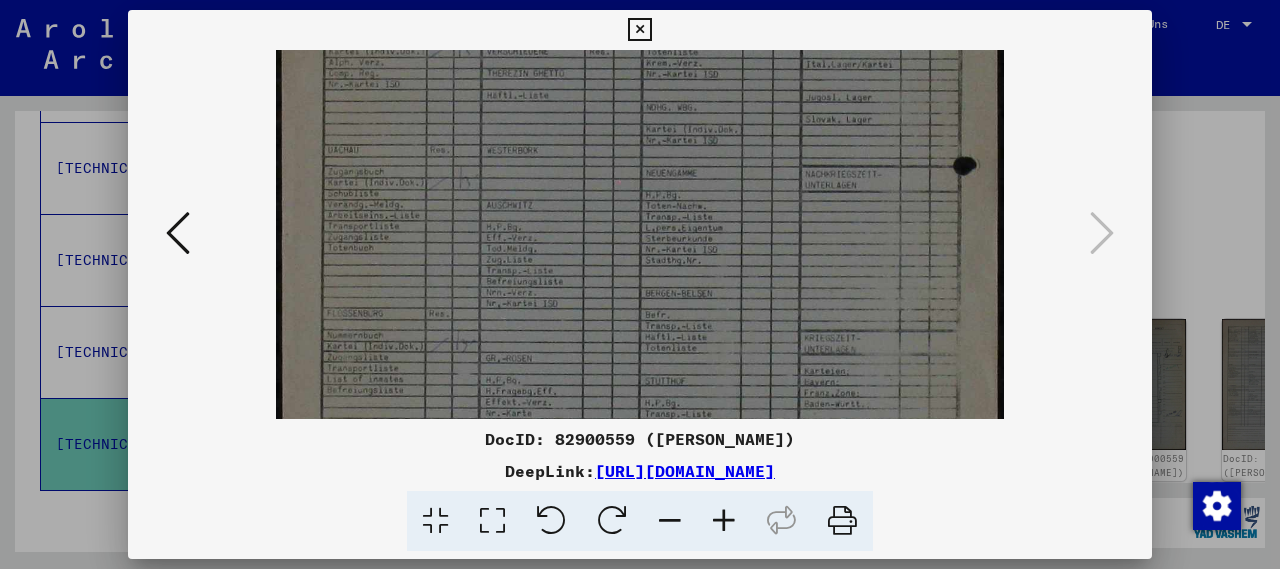 drag, startPoint x: 649, startPoint y: 361, endPoint x: 624, endPoint y: 109, distance: 253.23705 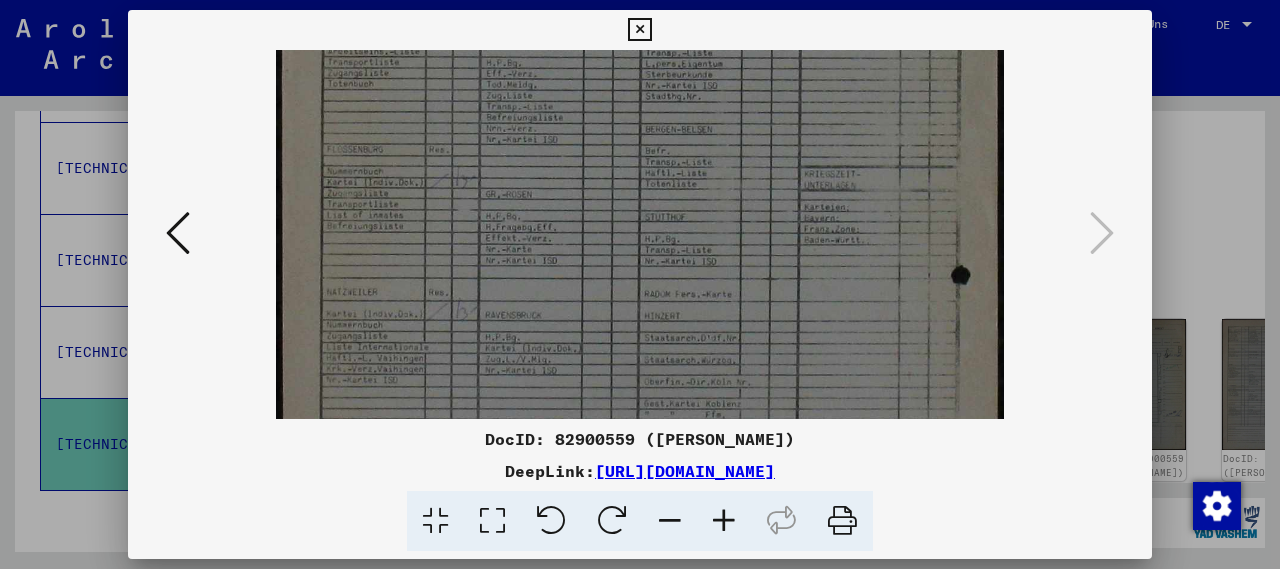 scroll, scrollTop: 466, scrollLeft: 0, axis: vertical 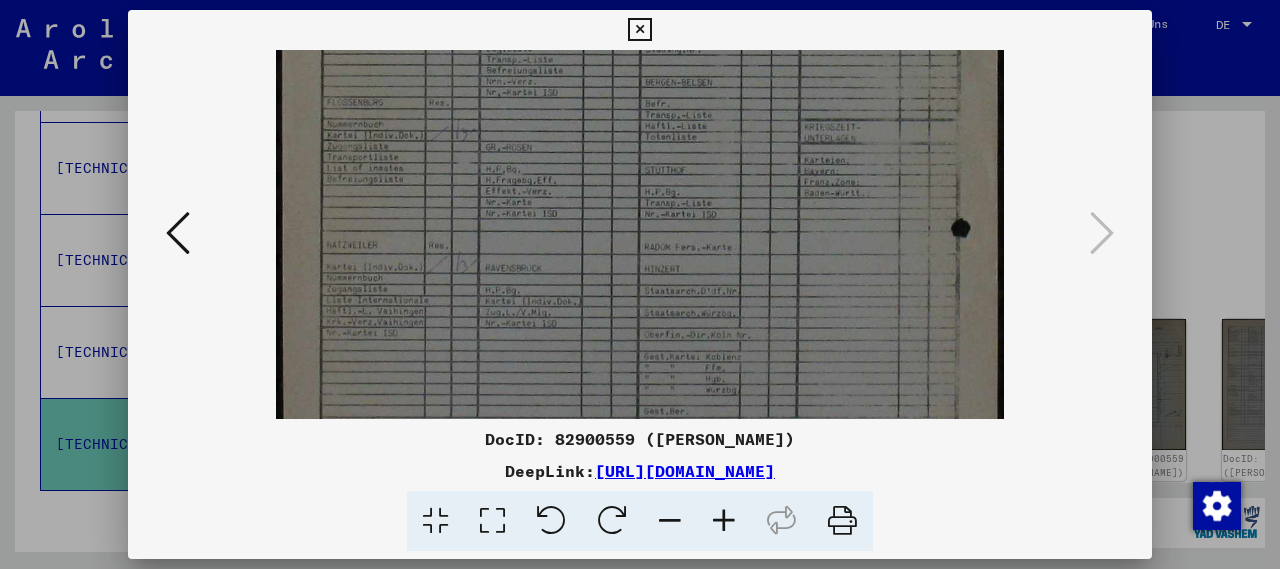 drag, startPoint x: 624, startPoint y: 253, endPoint x: 624, endPoint y: 112, distance: 141 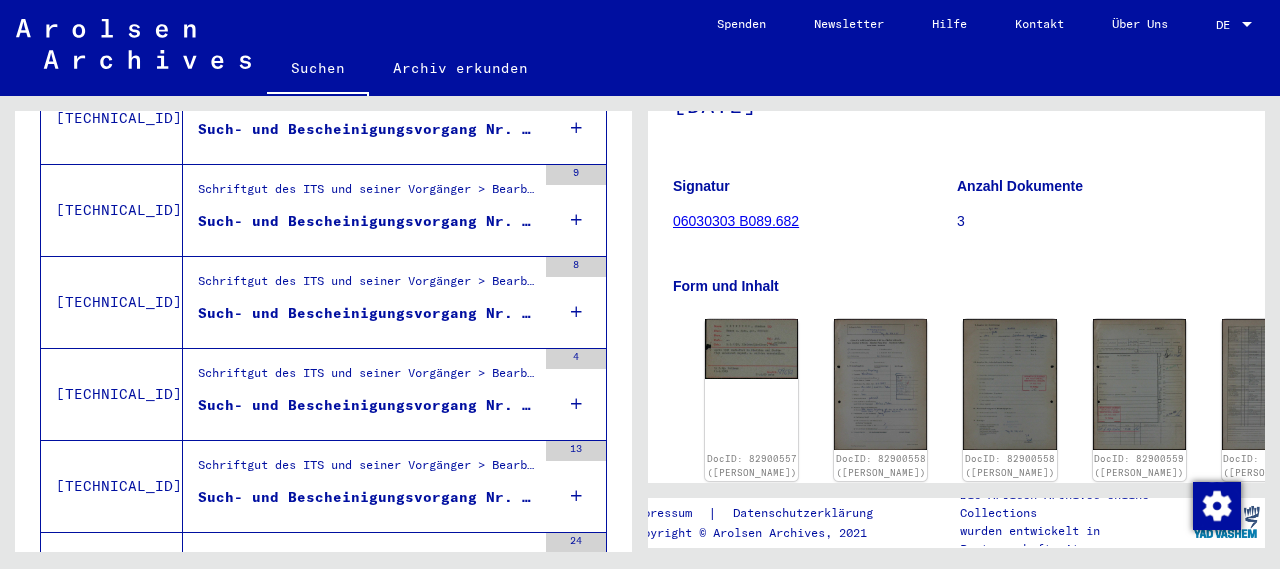 scroll, scrollTop: 360, scrollLeft: 0, axis: vertical 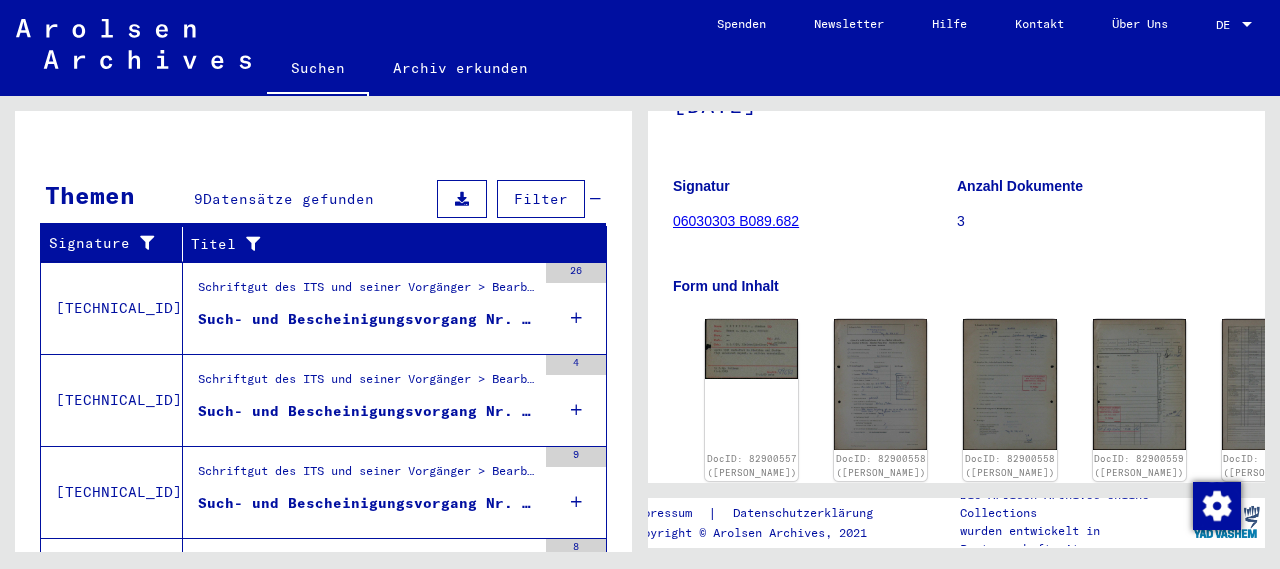 click on "Such- und Bescheinigungsvorgang Nr. 327.126 für [PERSON_NAME] geboren [DEMOGRAPHIC_DATA] oder01.01.1918 oder01.11.1918" at bounding box center (367, 319) 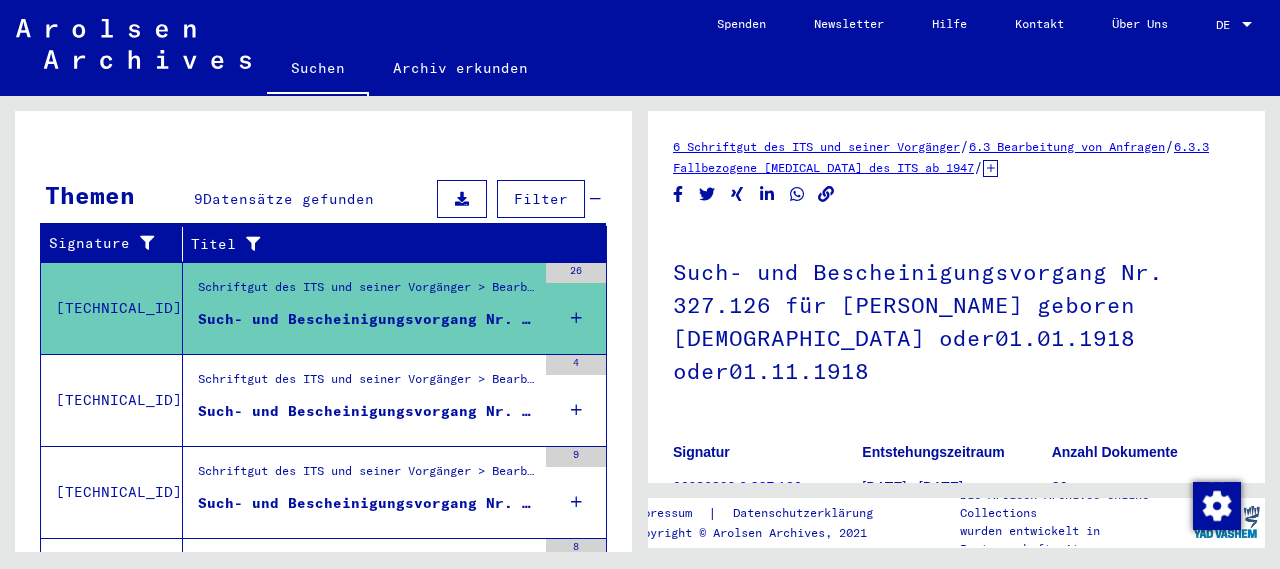 scroll, scrollTop: 0, scrollLeft: 0, axis: both 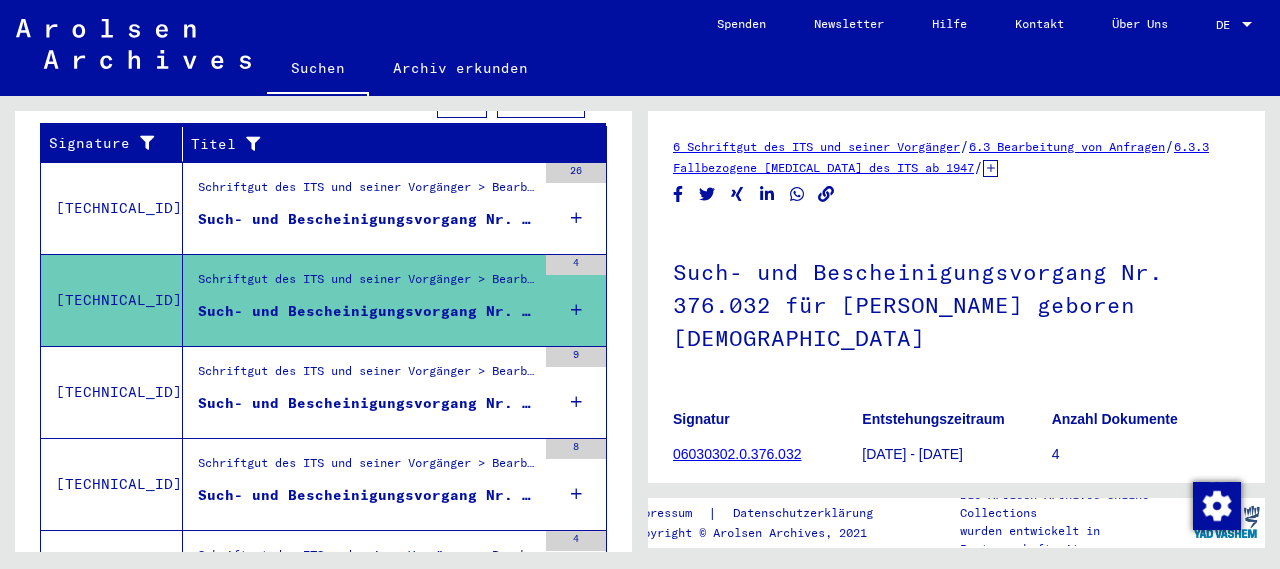 click on "Such- und Bescheinigungsvorgang Nr. 380.347 für [PERSON_NAME] geboren [DEMOGRAPHIC_DATA]" at bounding box center (367, 403) 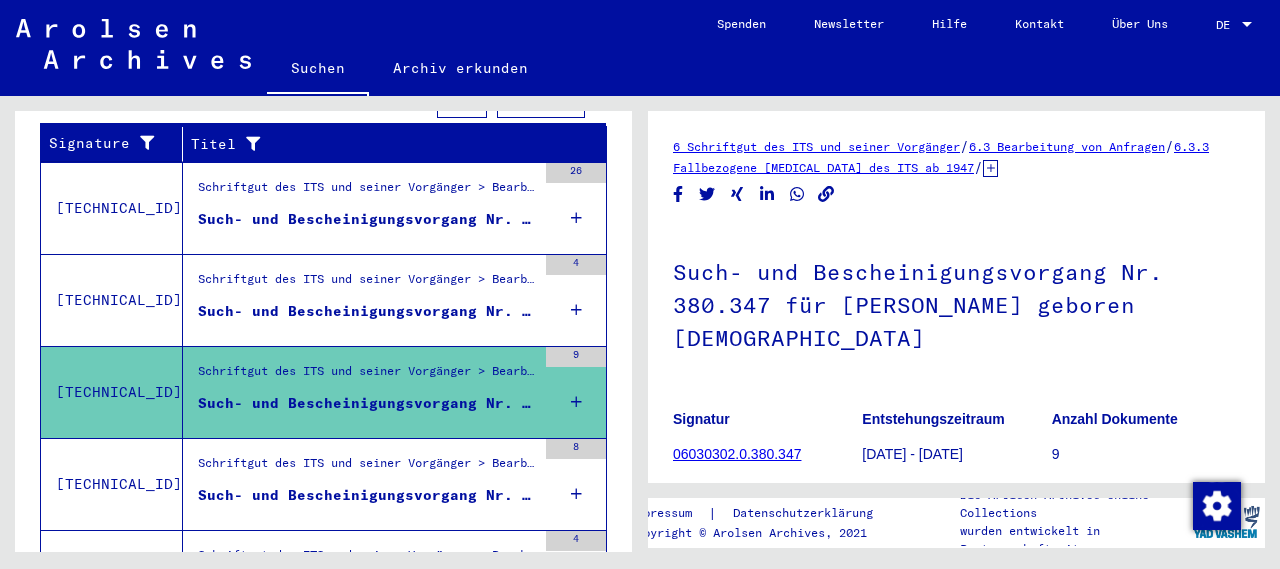 scroll, scrollTop: 0, scrollLeft: 0, axis: both 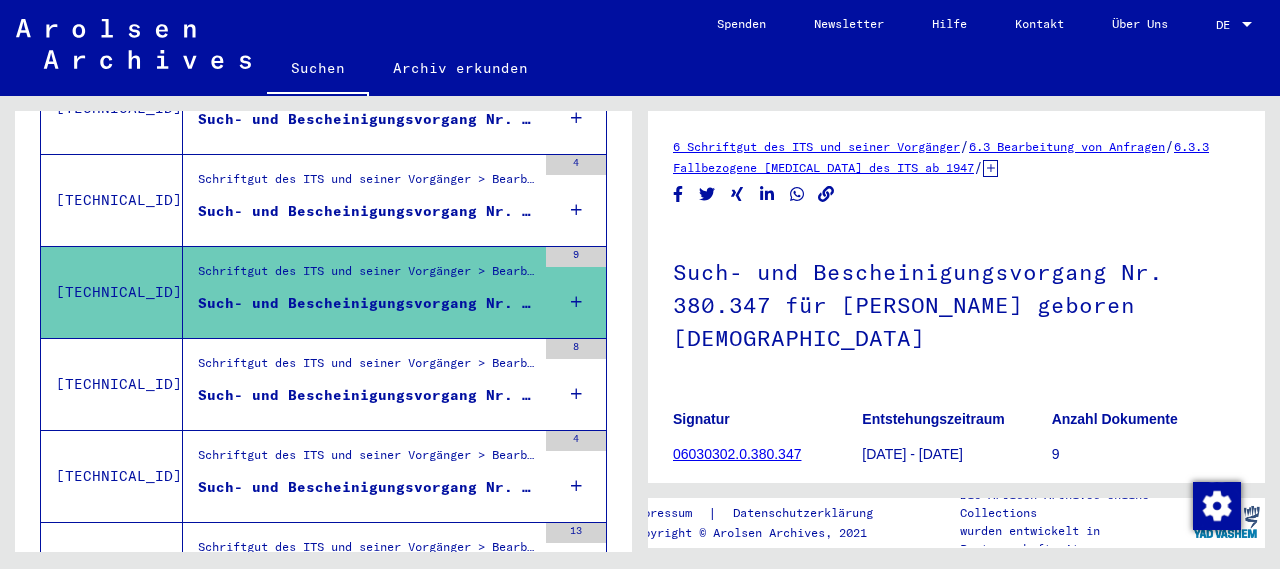 click on "Such- und Bescheinigungsvorgang Nr. 403.299 für [PERSON_NAME] geboren [DEMOGRAPHIC_DATA]" at bounding box center (367, 395) 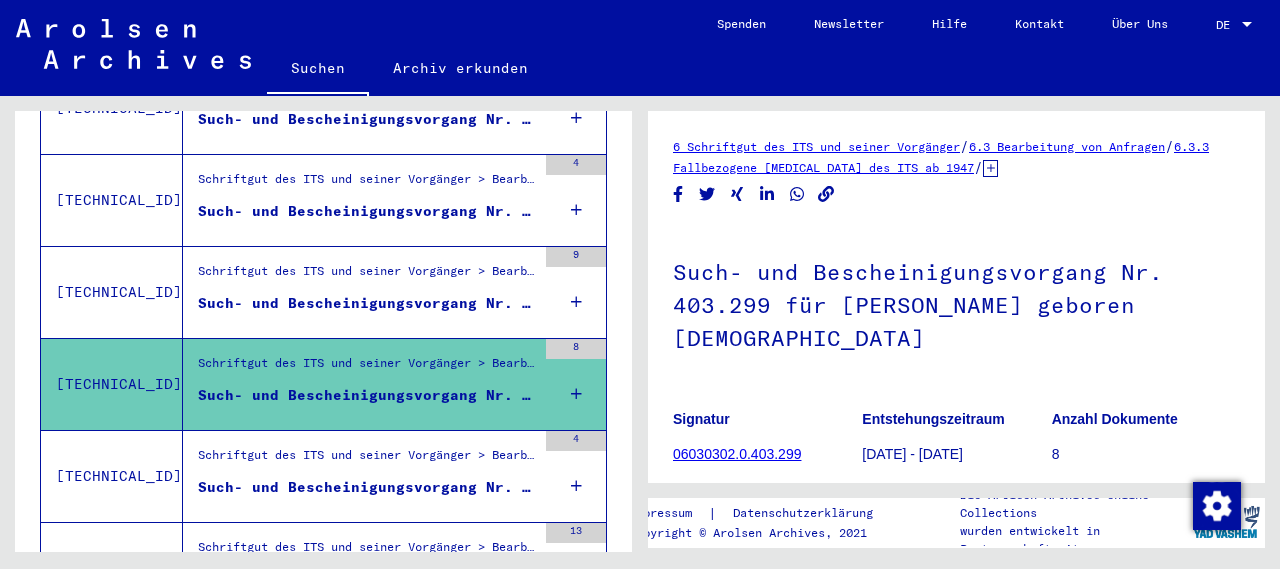 scroll, scrollTop: 0, scrollLeft: 0, axis: both 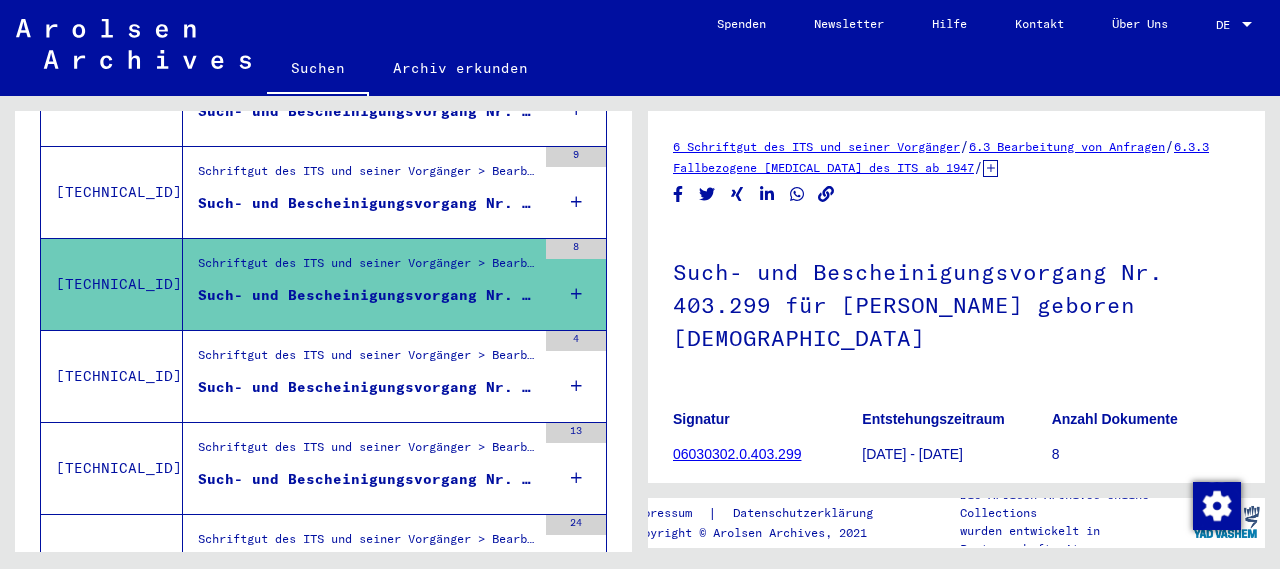 click on "Such- und Bescheinigungsvorgang Nr. 523.966 für [PERSON_NAME] geboren [DEMOGRAPHIC_DATA]" at bounding box center (367, 387) 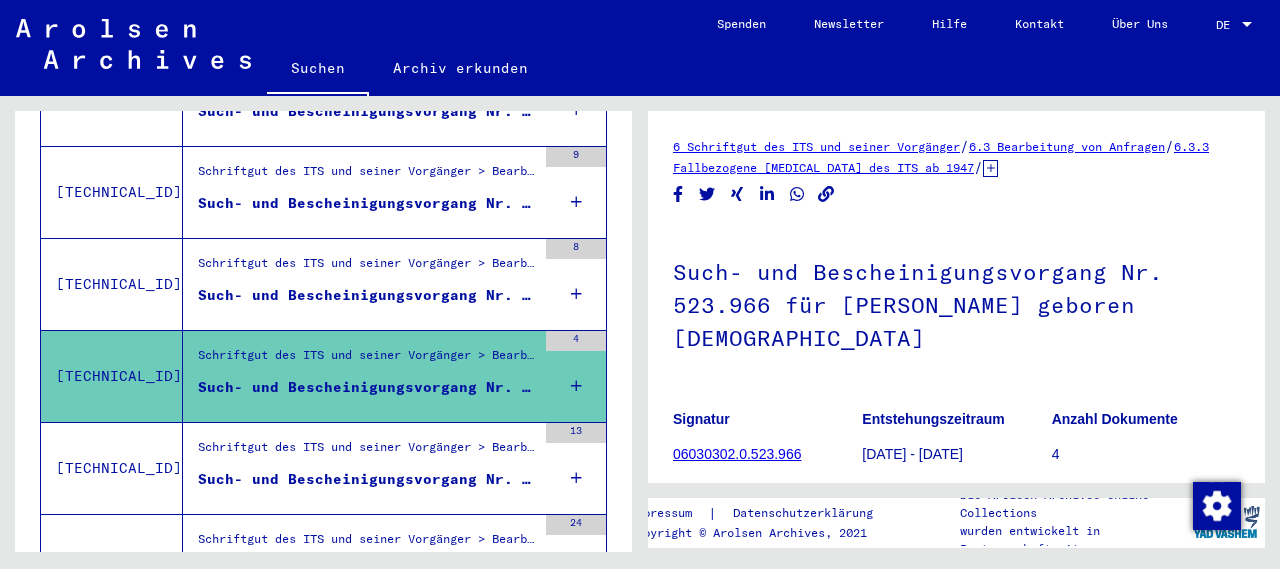 scroll, scrollTop: 0, scrollLeft: 0, axis: both 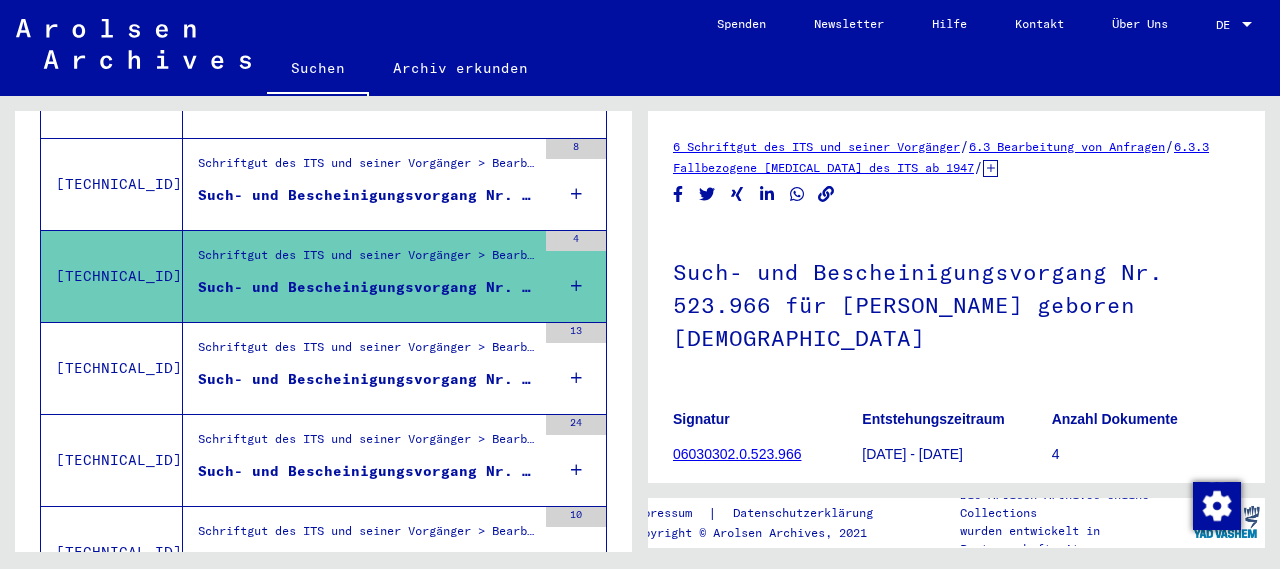 click on "Such- und Bescheinigungsvorgang Nr. 692.281 für [PERSON_NAME] geboren [DEMOGRAPHIC_DATA]" at bounding box center [367, 379] 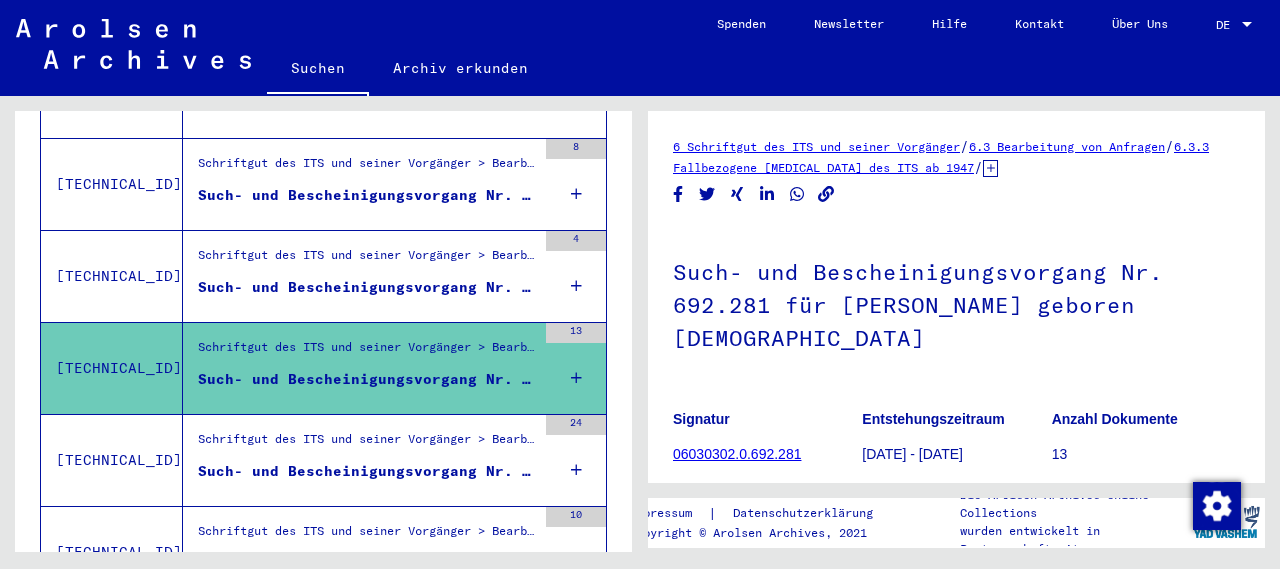 scroll, scrollTop: 0, scrollLeft: 0, axis: both 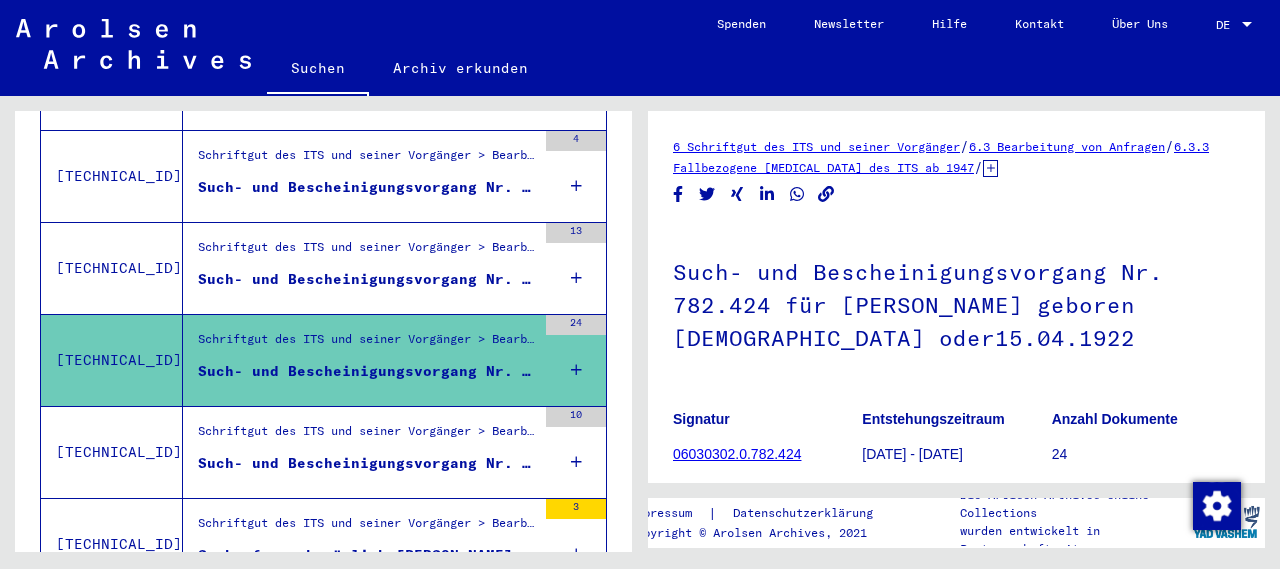 click on "Such- und Bescheinigungsvorgang Nr. 802.801 für [PERSON_NAME] geboren [DEMOGRAPHIC_DATA]" at bounding box center (367, 463) 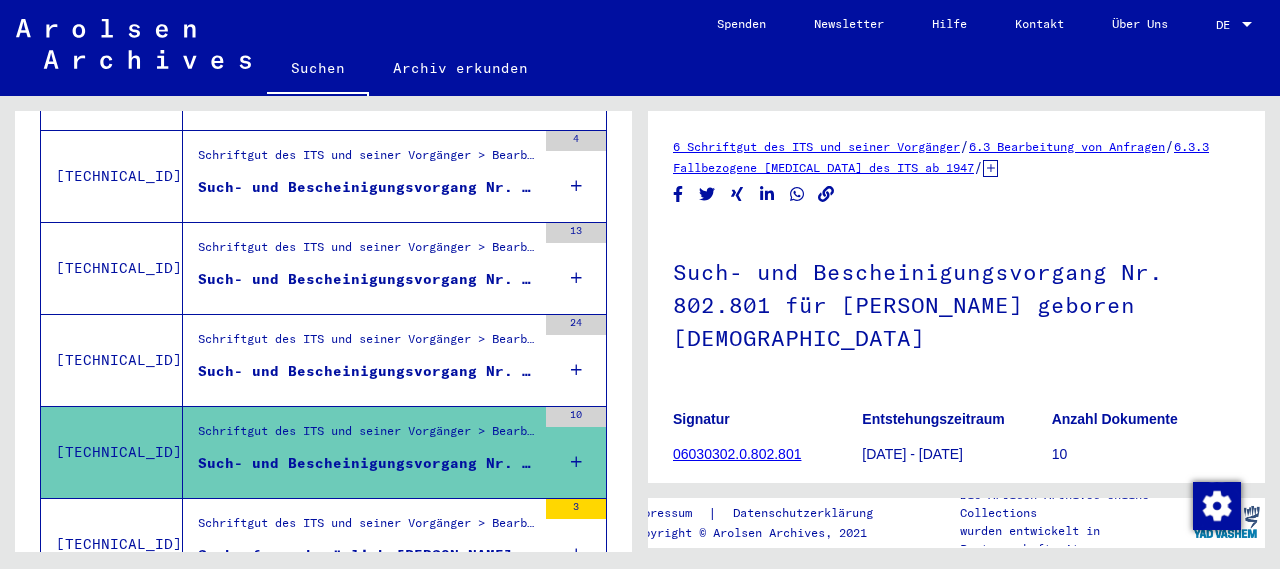 scroll, scrollTop: 0, scrollLeft: 0, axis: both 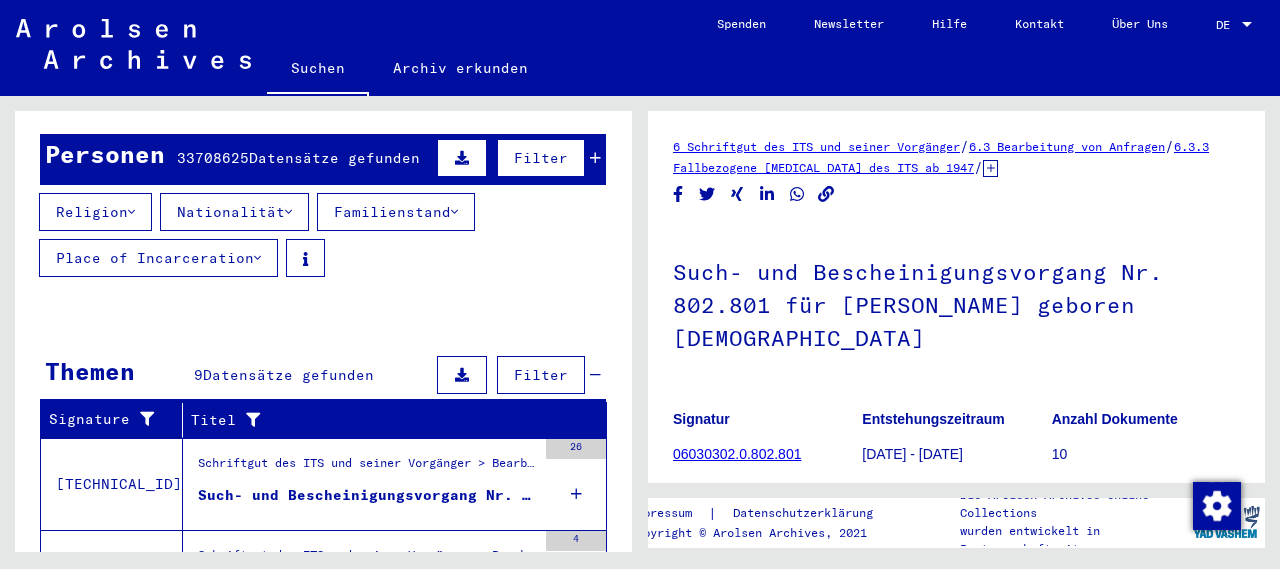 click on "Place of Incarceration" at bounding box center (158, 258) 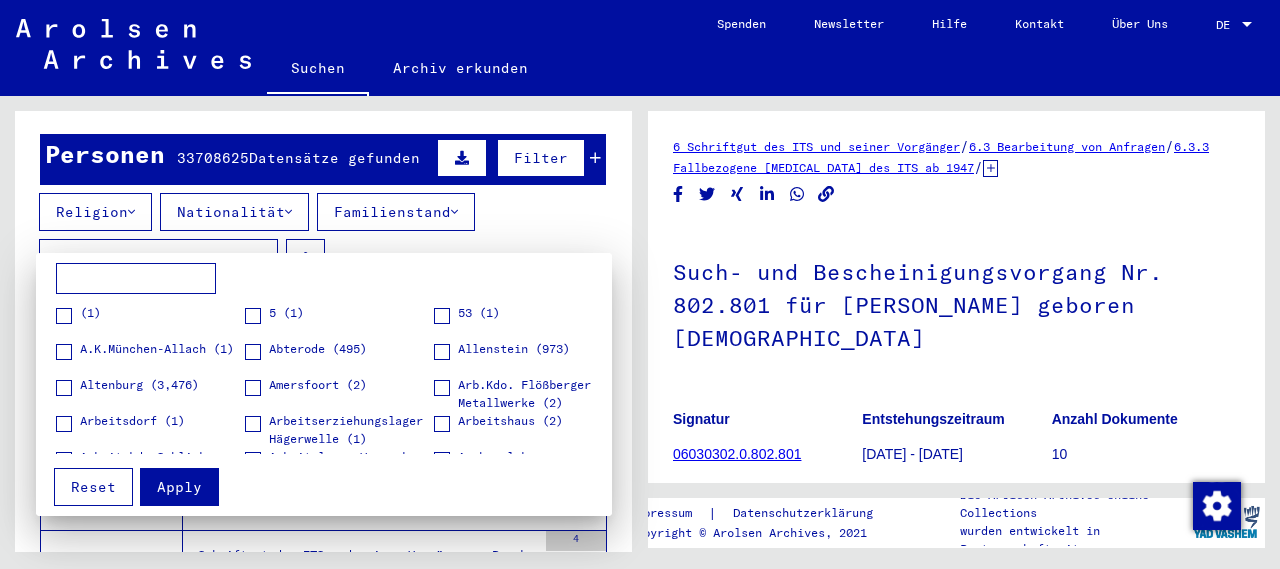 click at bounding box center (136, 279) 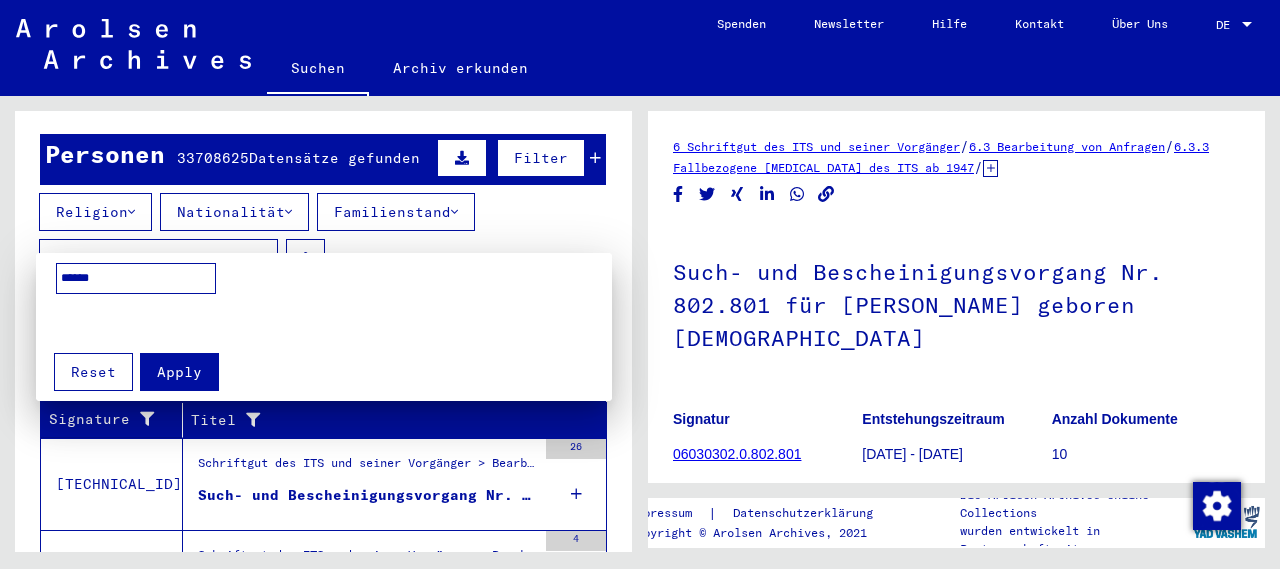 type on "******" 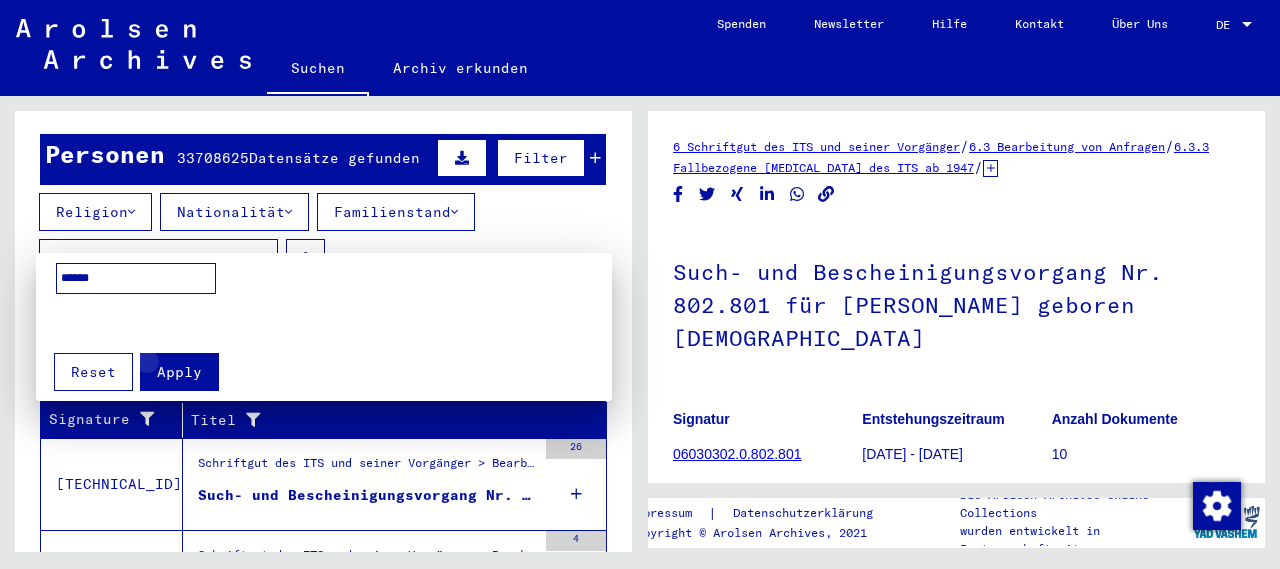 click on "Apply" at bounding box center [179, 372] 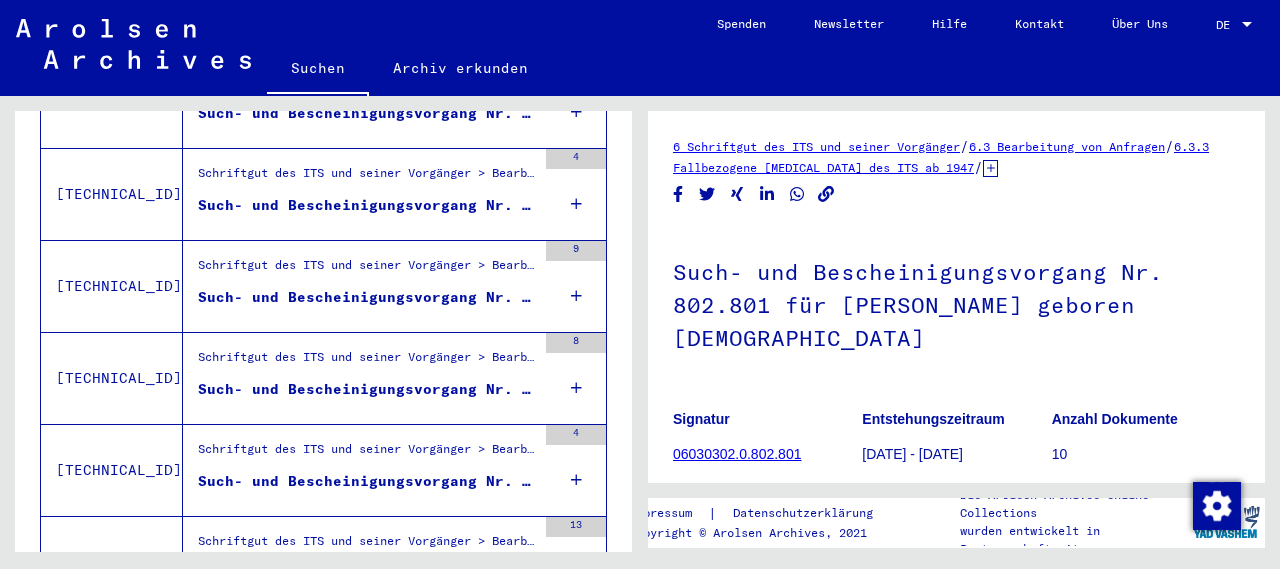 scroll, scrollTop: 383, scrollLeft: 0, axis: vertical 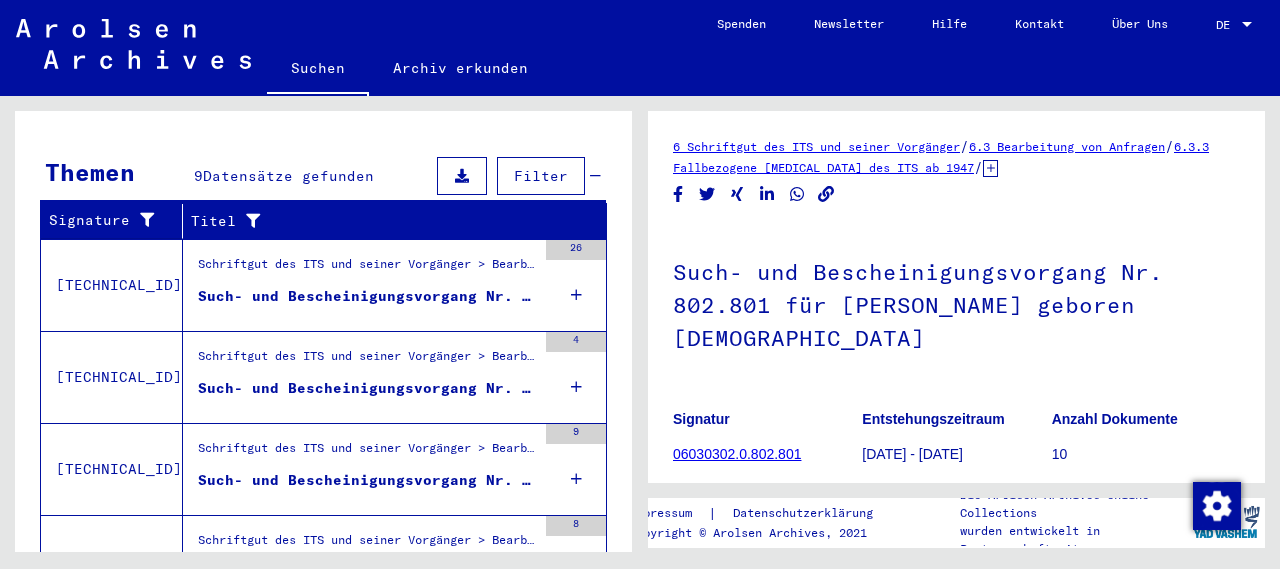 click on "Such- und Bescheinigungsvorgang Nr. 327.126 für [PERSON_NAME] geboren [DEMOGRAPHIC_DATA] oder01.01.1918 oder01.11.1918" at bounding box center [367, 296] 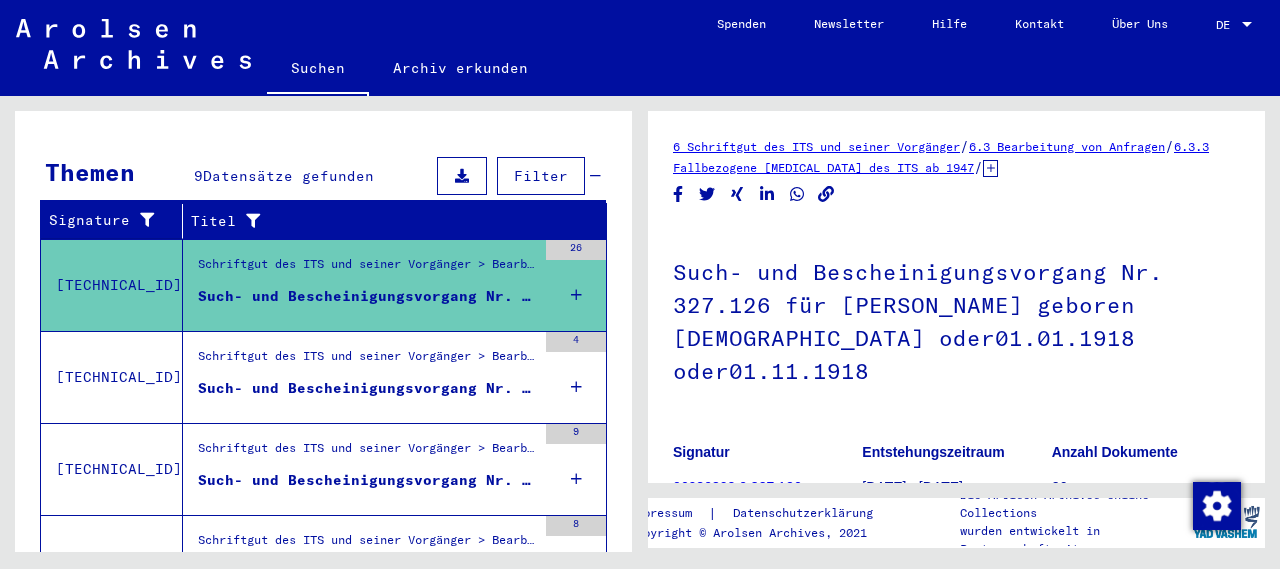 scroll, scrollTop: 0, scrollLeft: 0, axis: both 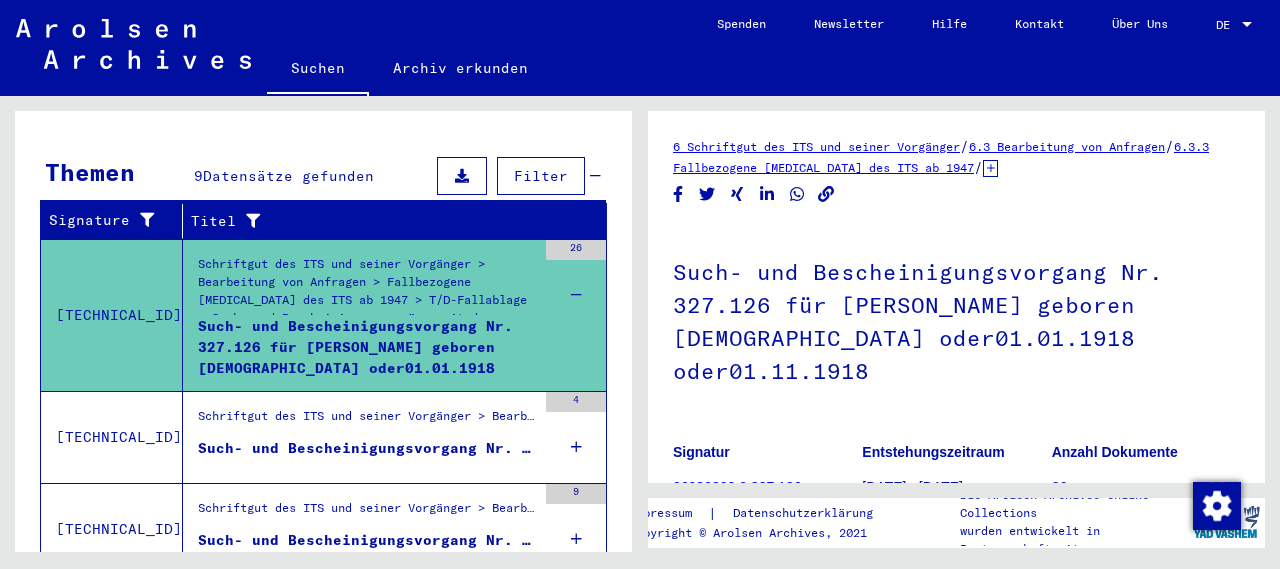 click on "4" at bounding box center [576, 402] 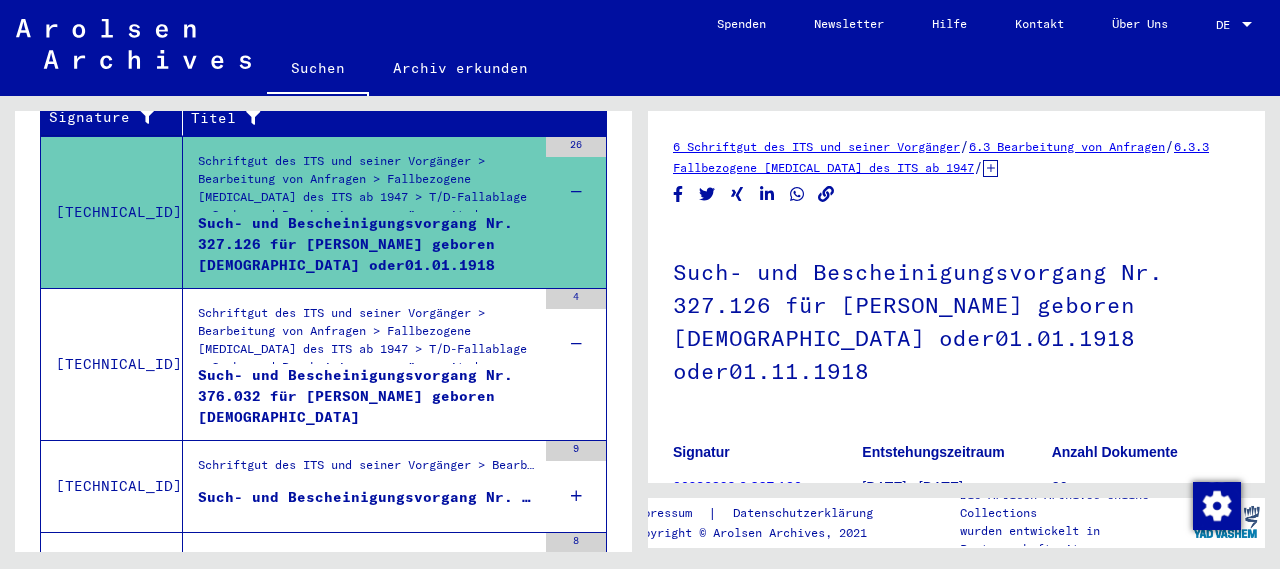 scroll, scrollTop: 583, scrollLeft: 0, axis: vertical 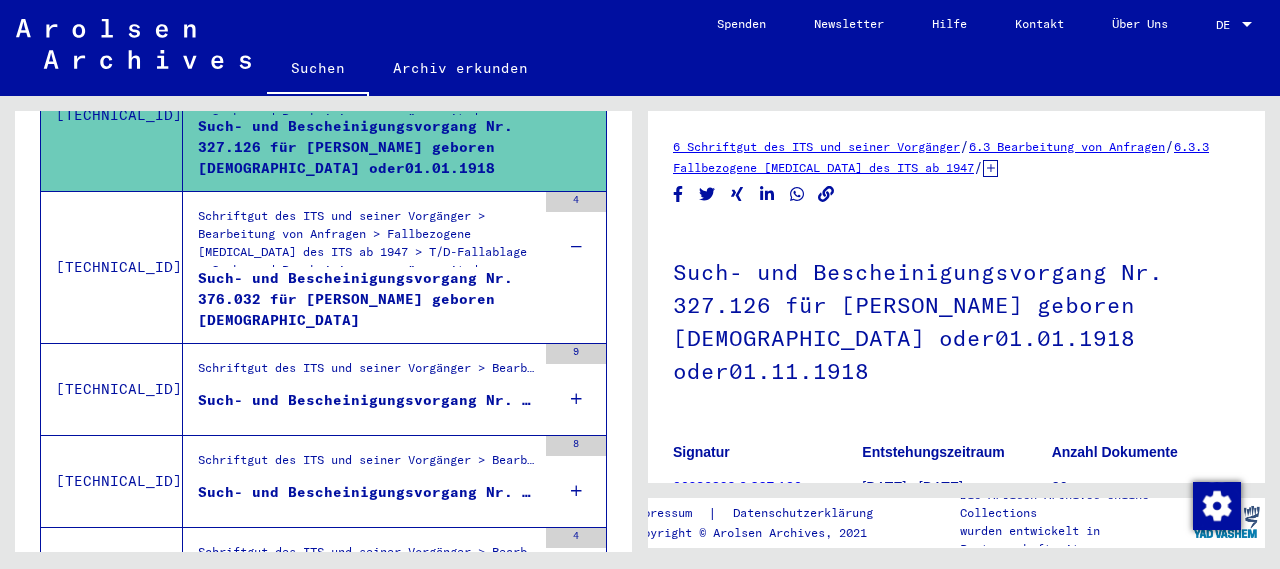 click on "9" at bounding box center [576, 354] 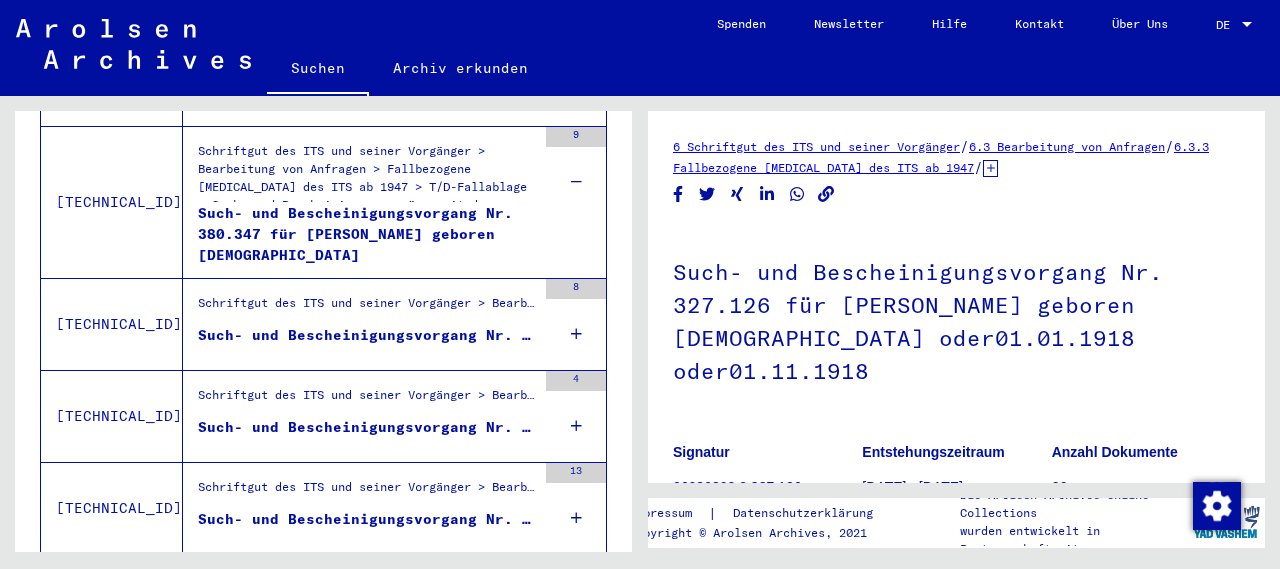 scroll, scrollTop: 883, scrollLeft: 0, axis: vertical 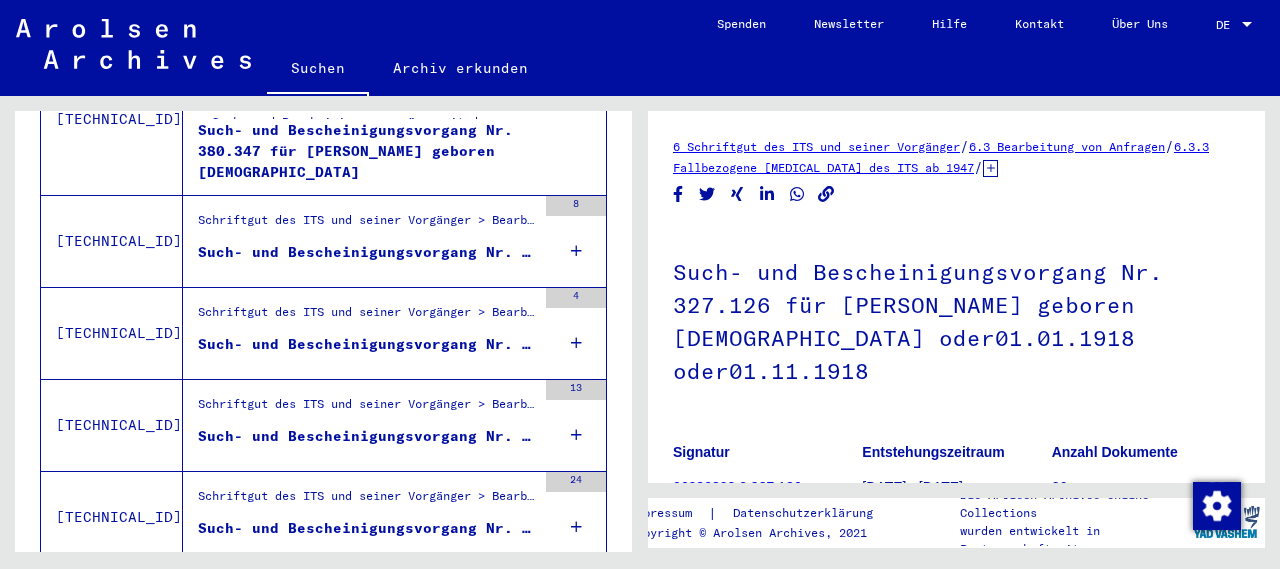 click on "8" at bounding box center [576, 206] 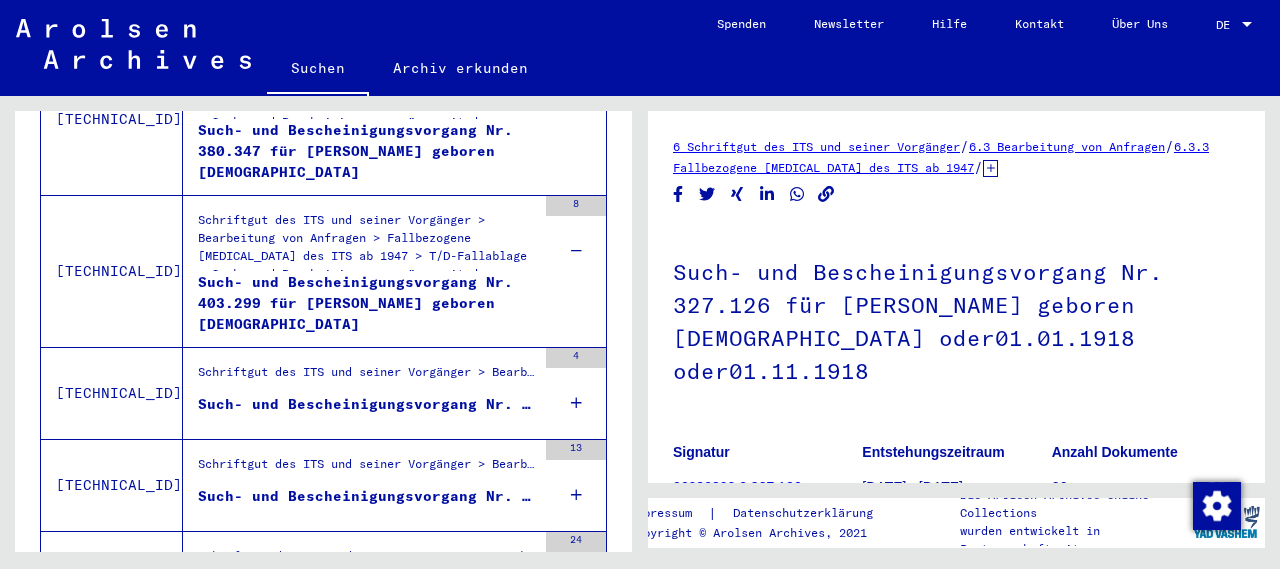 click on "4" at bounding box center (576, 358) 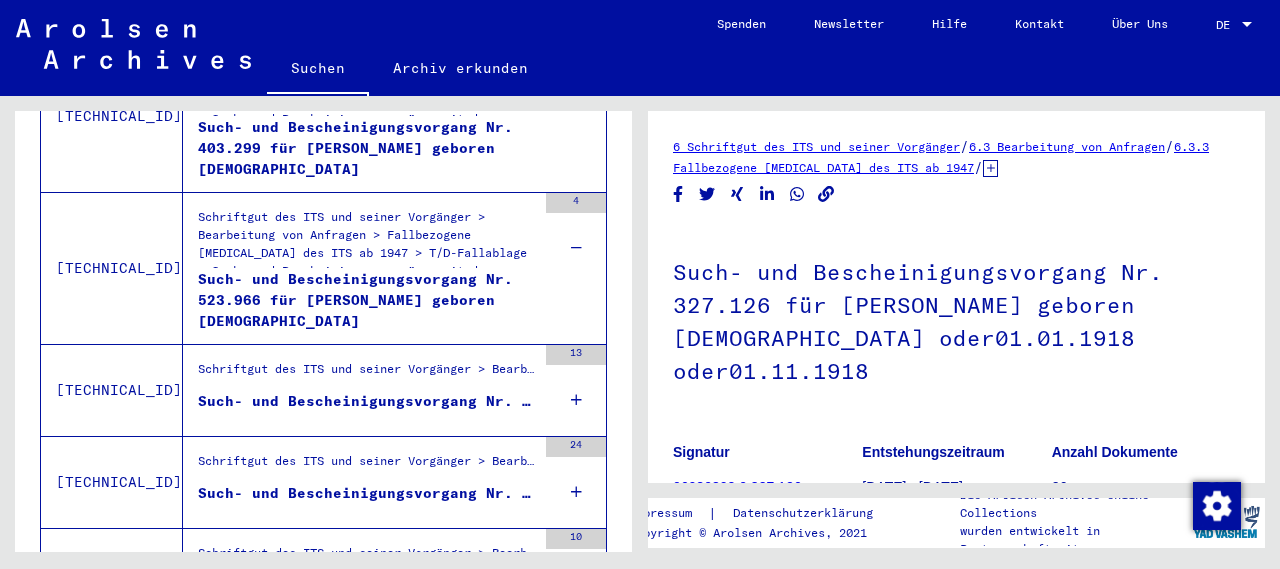 scroll, scrollTop: 1083, scrollLeft: 0, axis: vertical 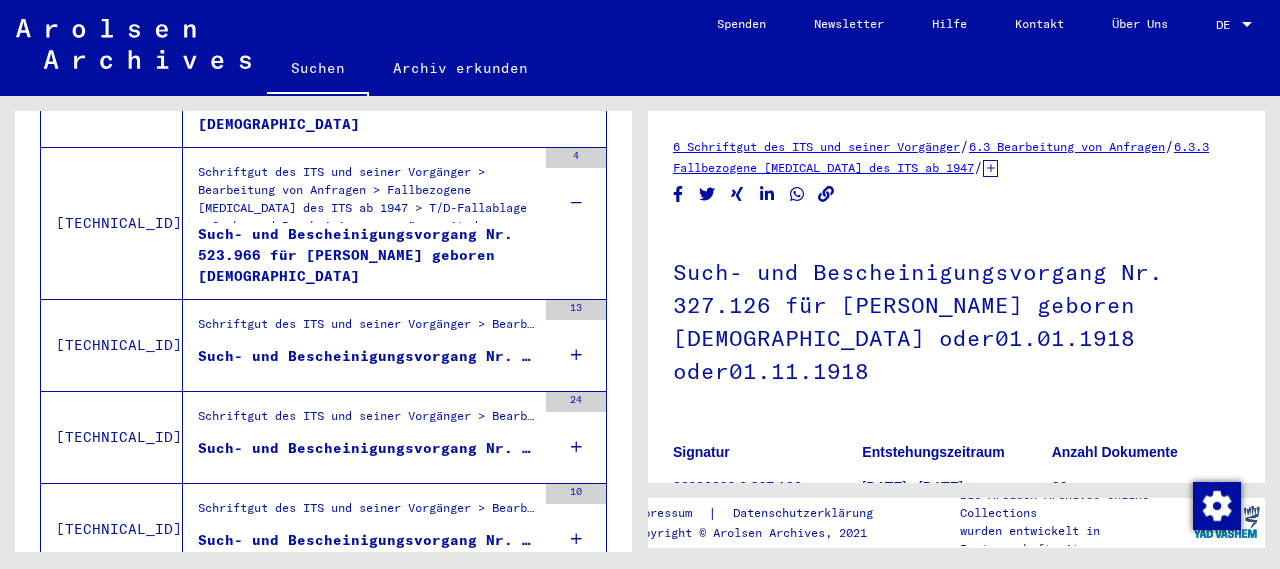 click on "13" at bounding box center (576, 310) 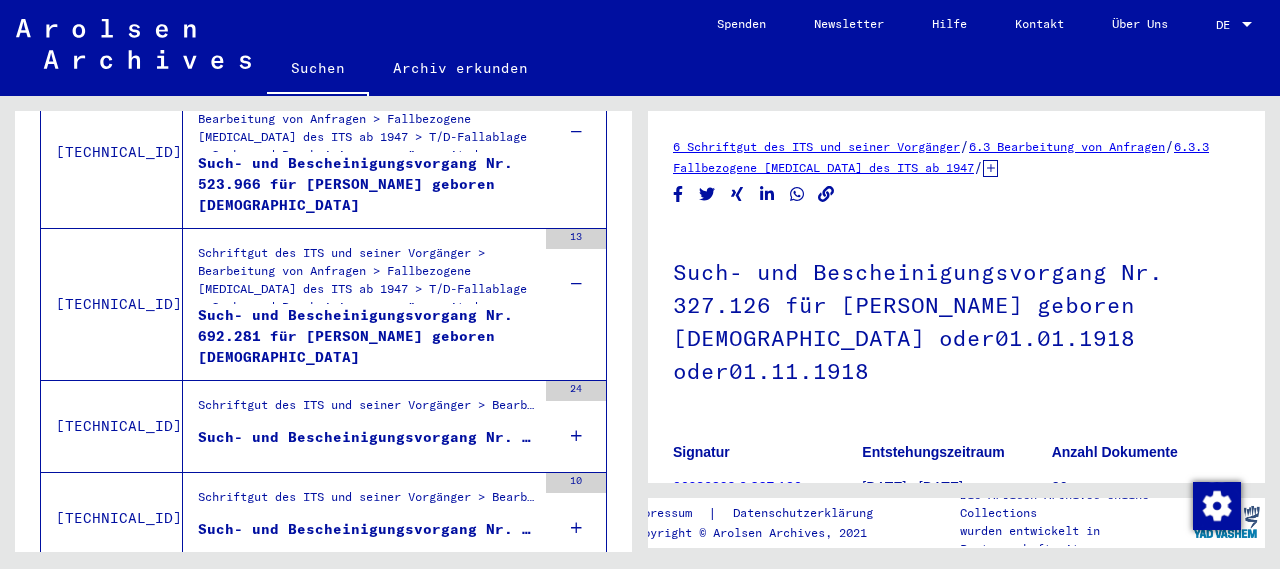 scroll, scrollTop: 1183, scrollLeft: 0, axis: vertical 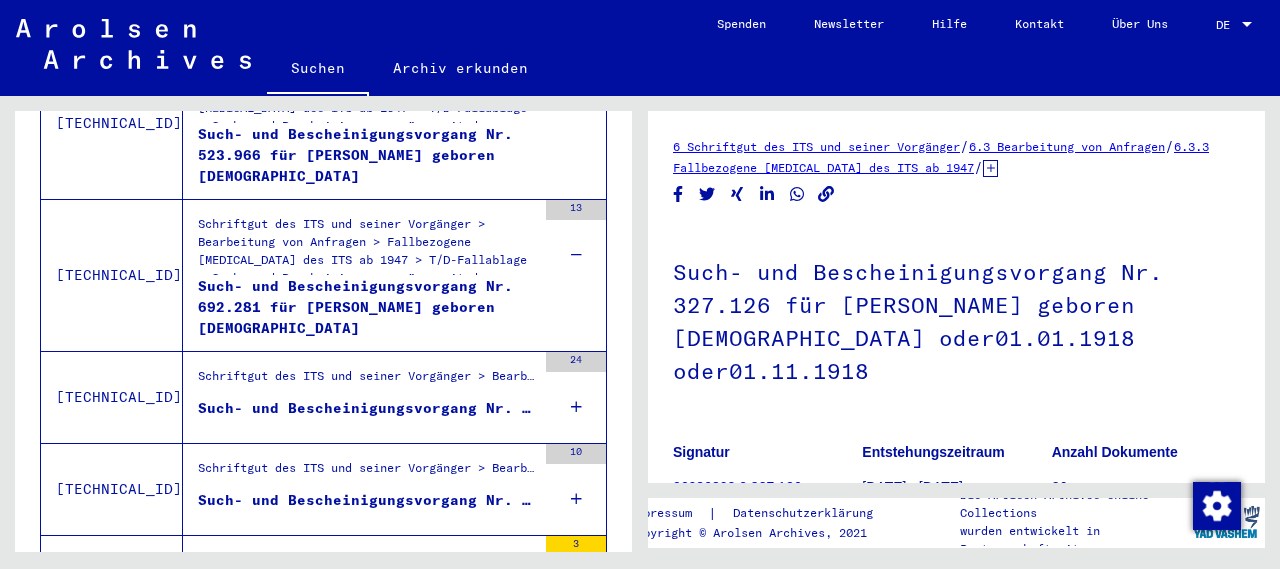 click on "24" at bounding box center (576, 362) 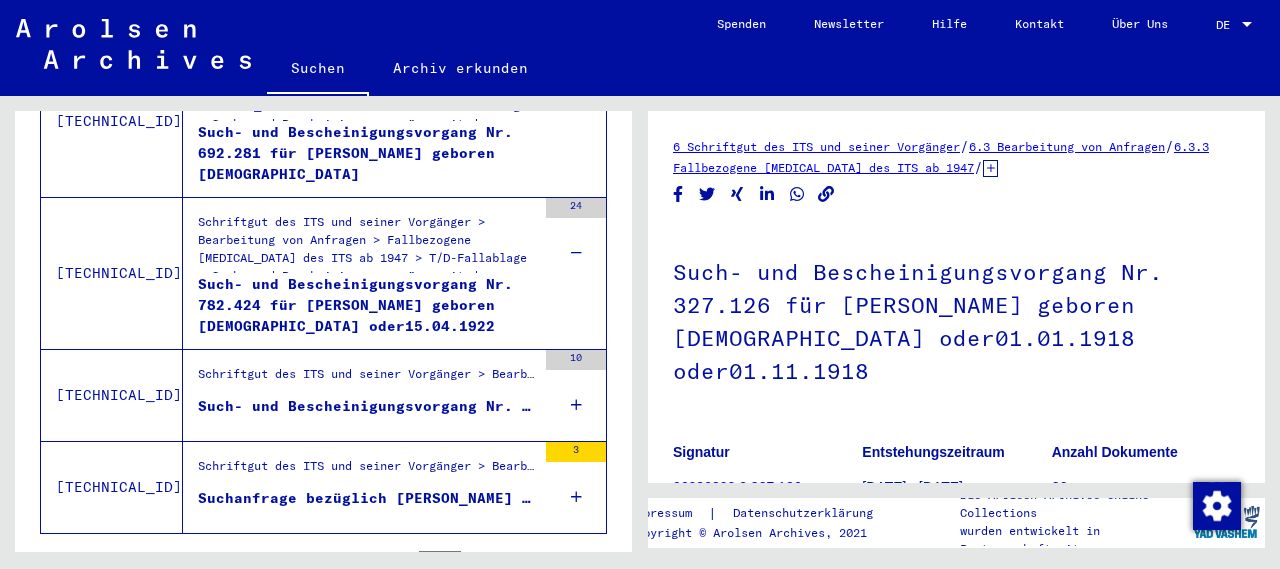 scroll, scrollTop: 1383, scrollLeft: 0, axis: vertical 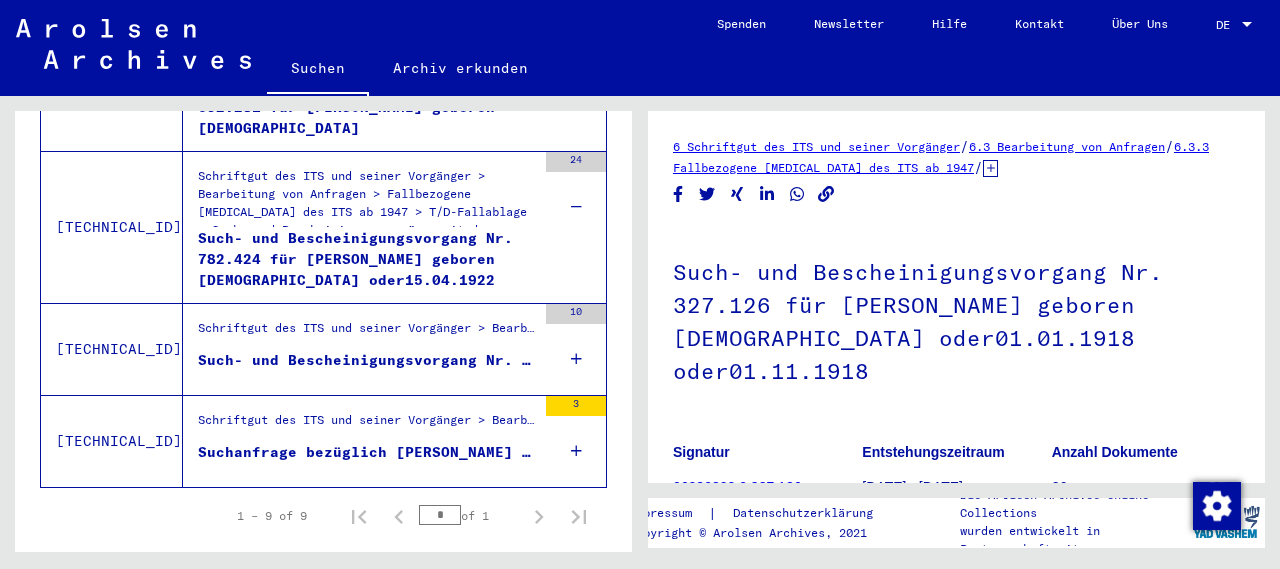 click on "10" at bounding box center [576, 314] 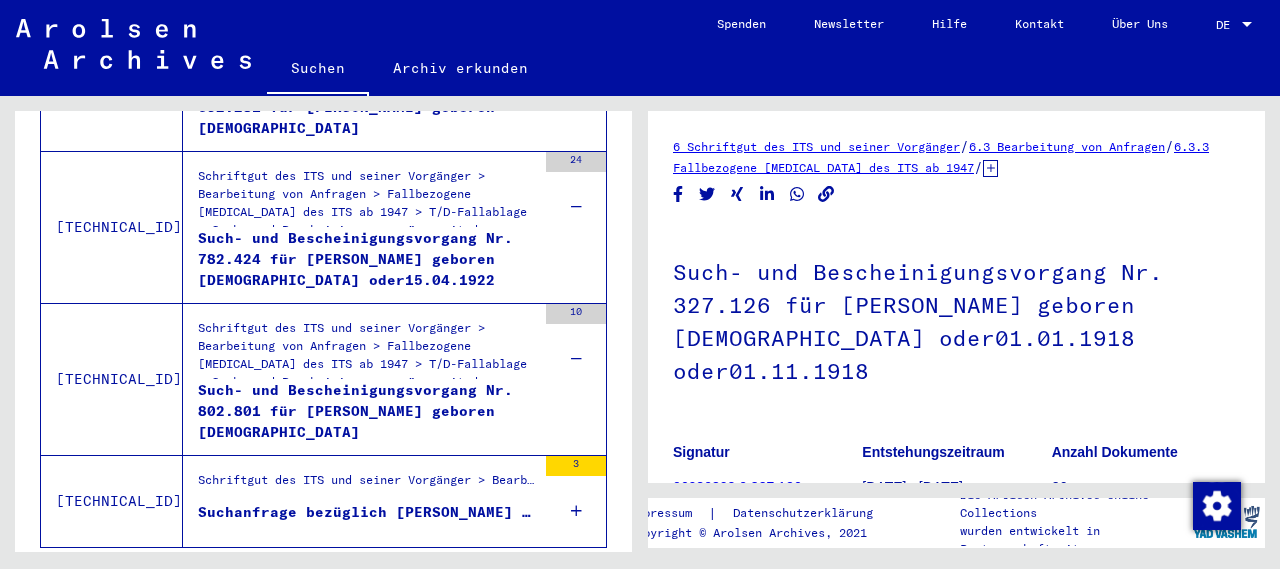 scroll, scrollTop: 1463, scrollLeft: 0, axis: vertical 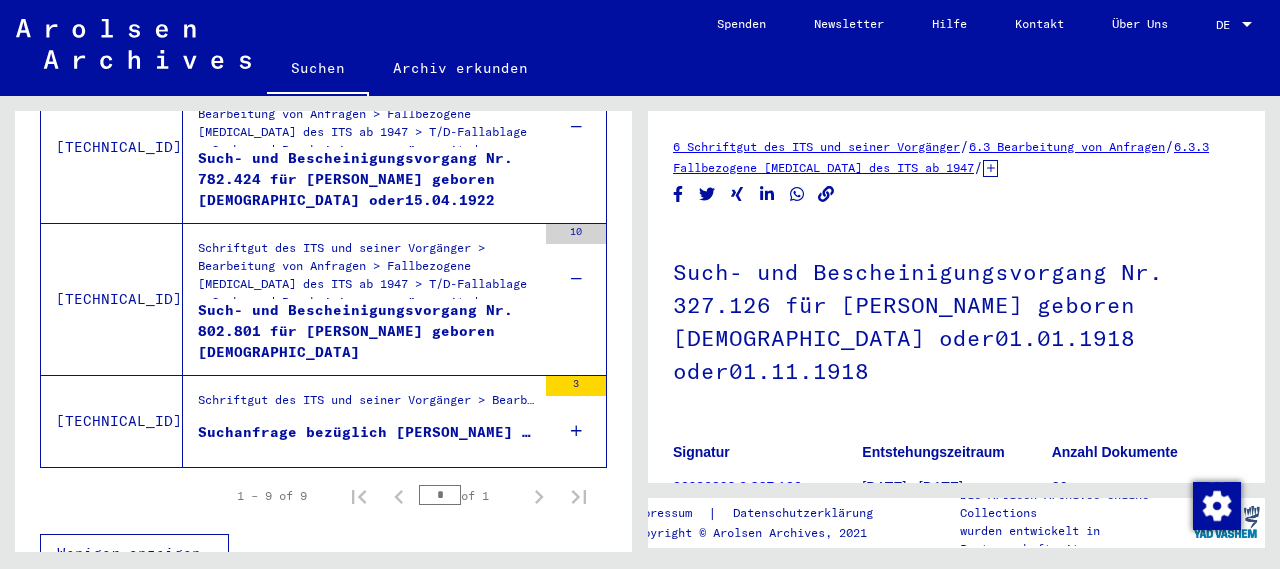 click on "3" at bounding box center (576, 386) 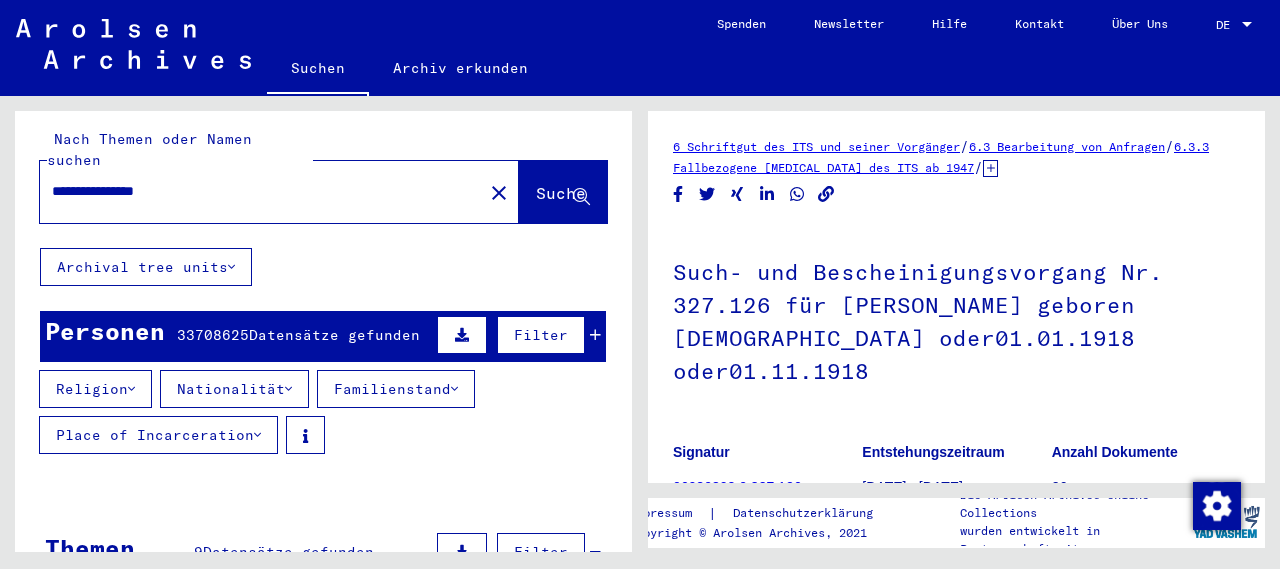 scroll, scrollTop: 0, scrollLeft: 0, axis: both 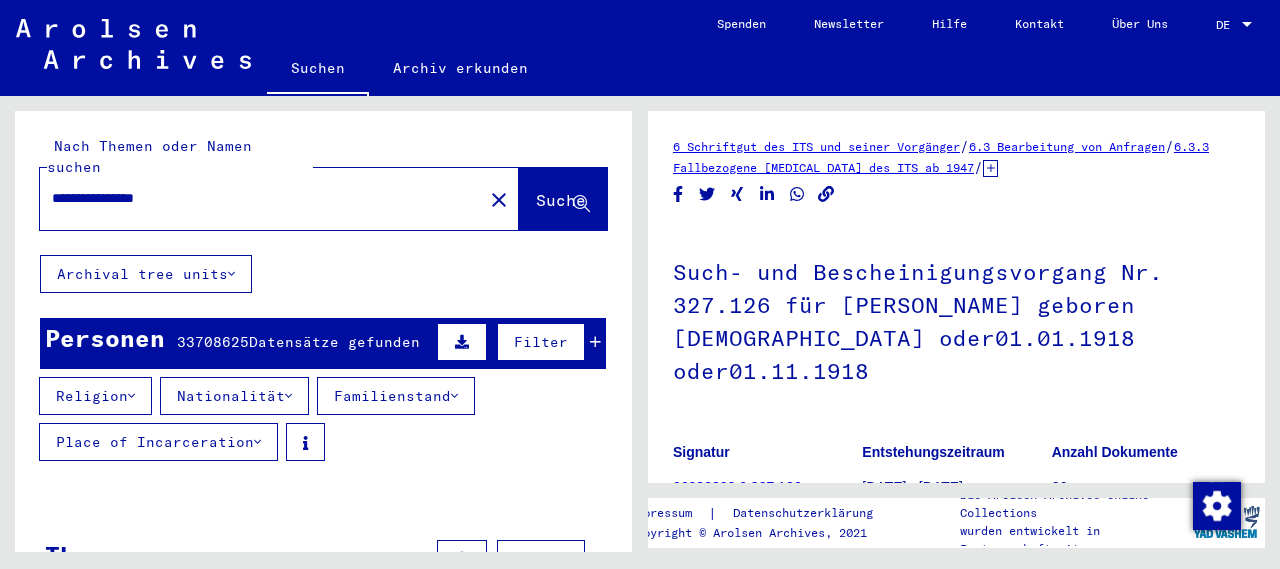 click on "Archival tree units" 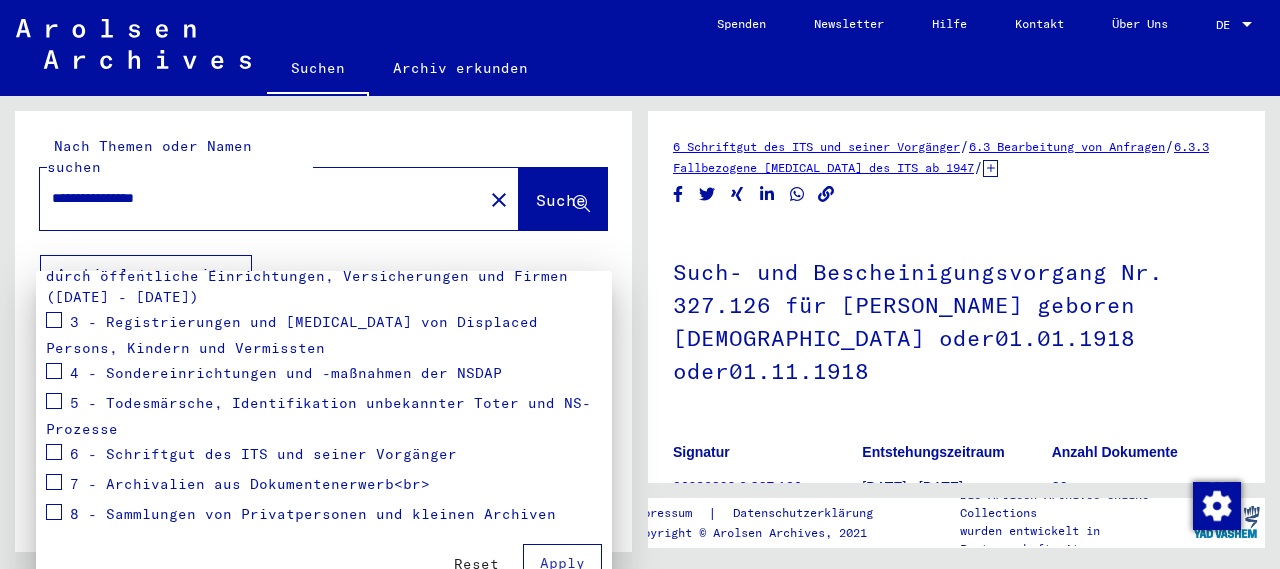 scroll, scrollTop: 352, scrollLeft: 0, axis: vertical 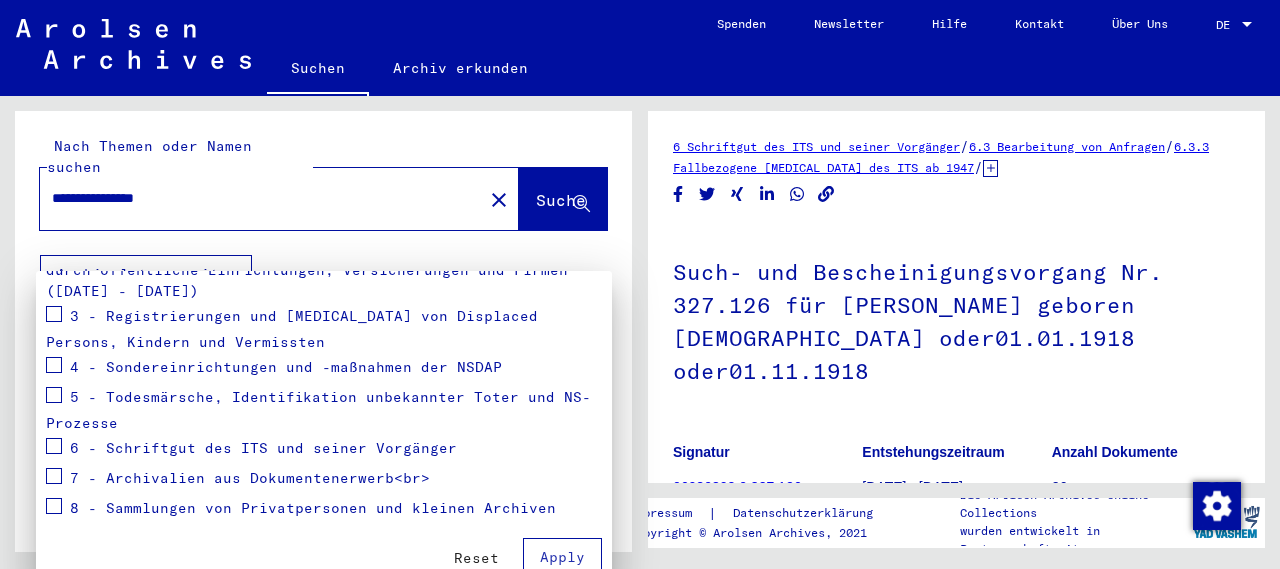 click on "Reset" at bounding box center (476, 558) 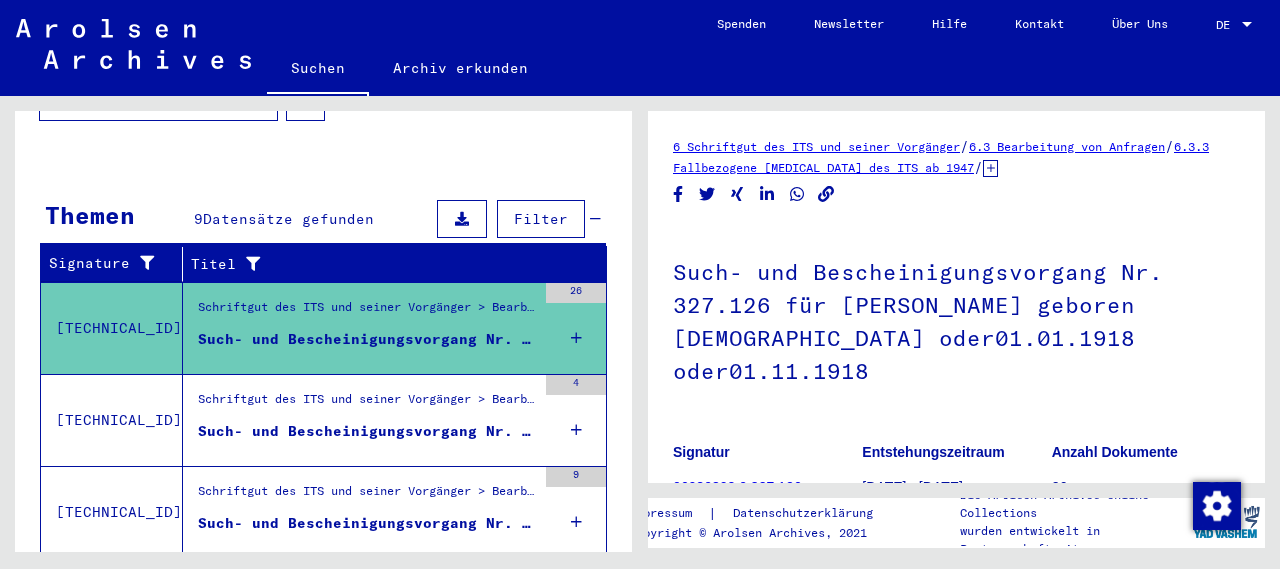 scroll, scrollTop: 0, scrollLeft: 0, axis: both 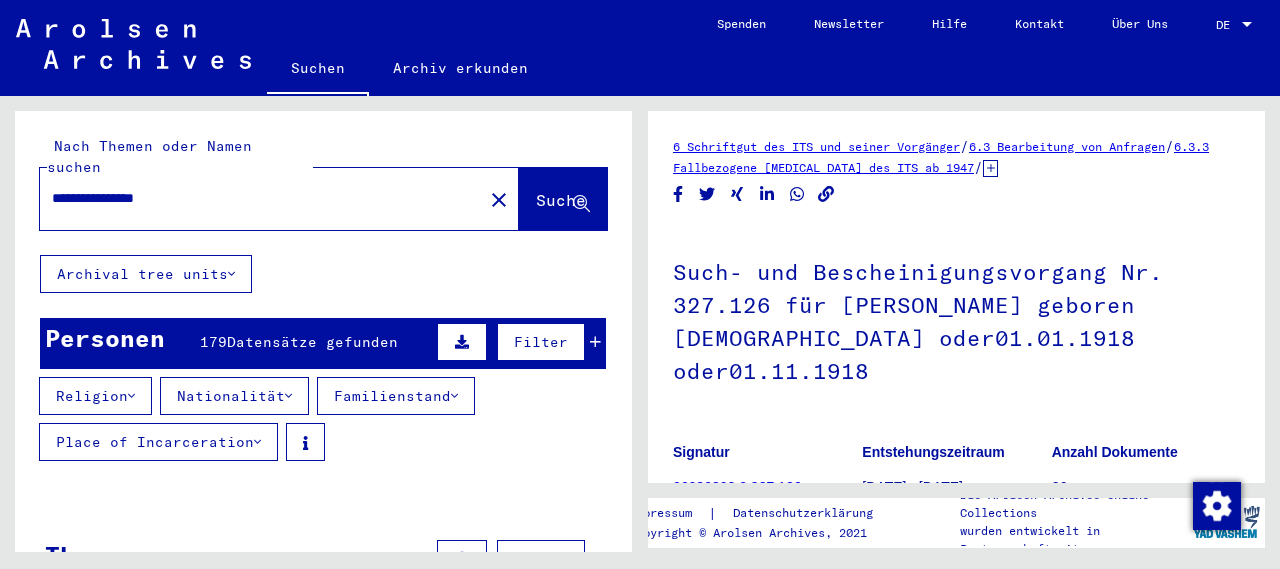 click on "Filter" at bounding box center (541, 342) 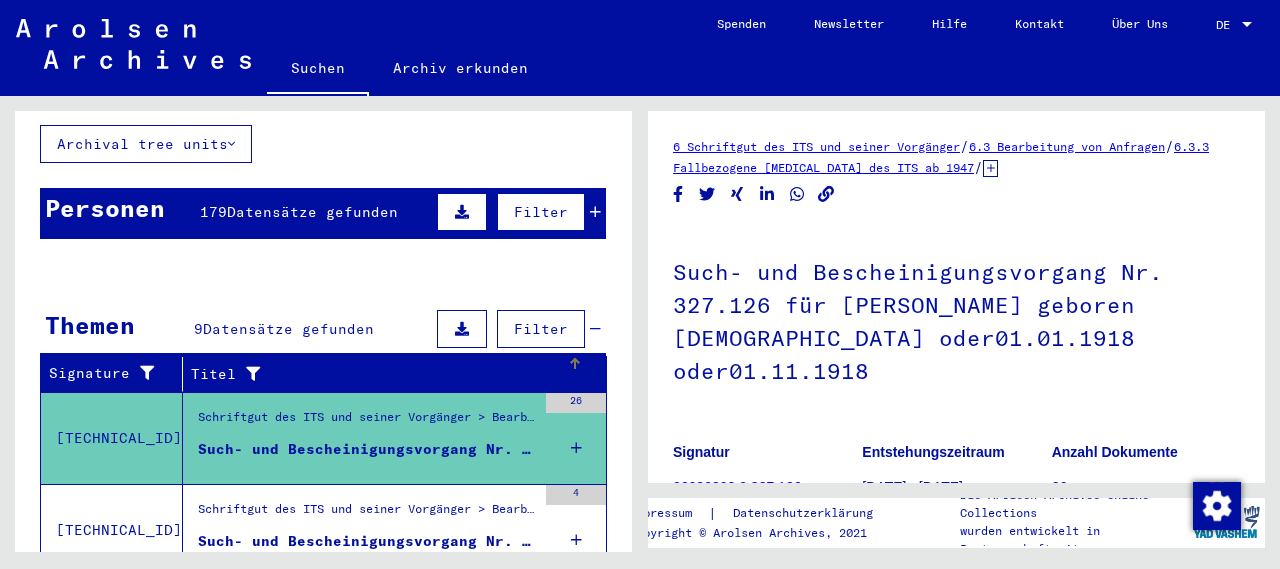 scroll, scrollTop: 100, scrollLeft: 0, axis: vertical 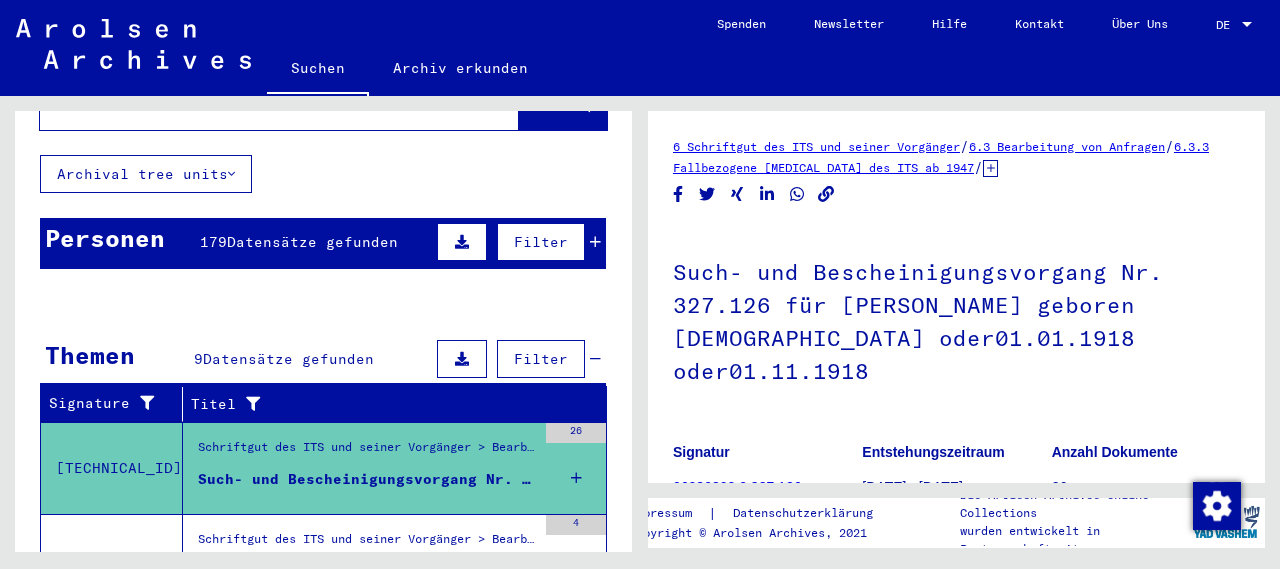 click on "Filter" at bounding box center [541, 242] 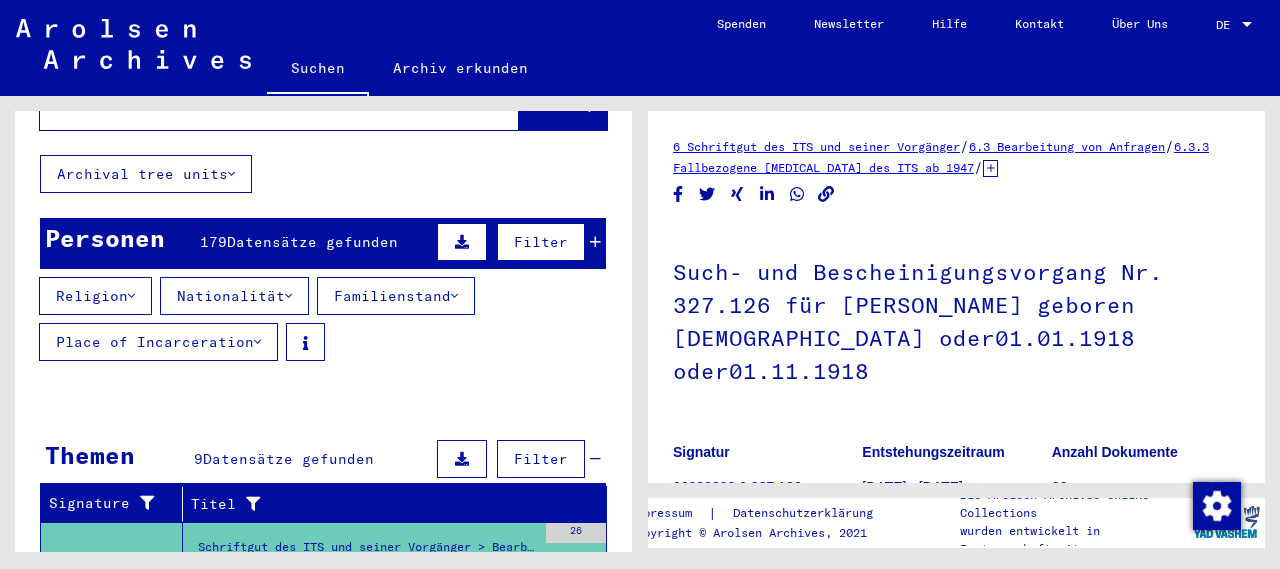 click on "Place of Incarceration" at bounding box center [158, 342] 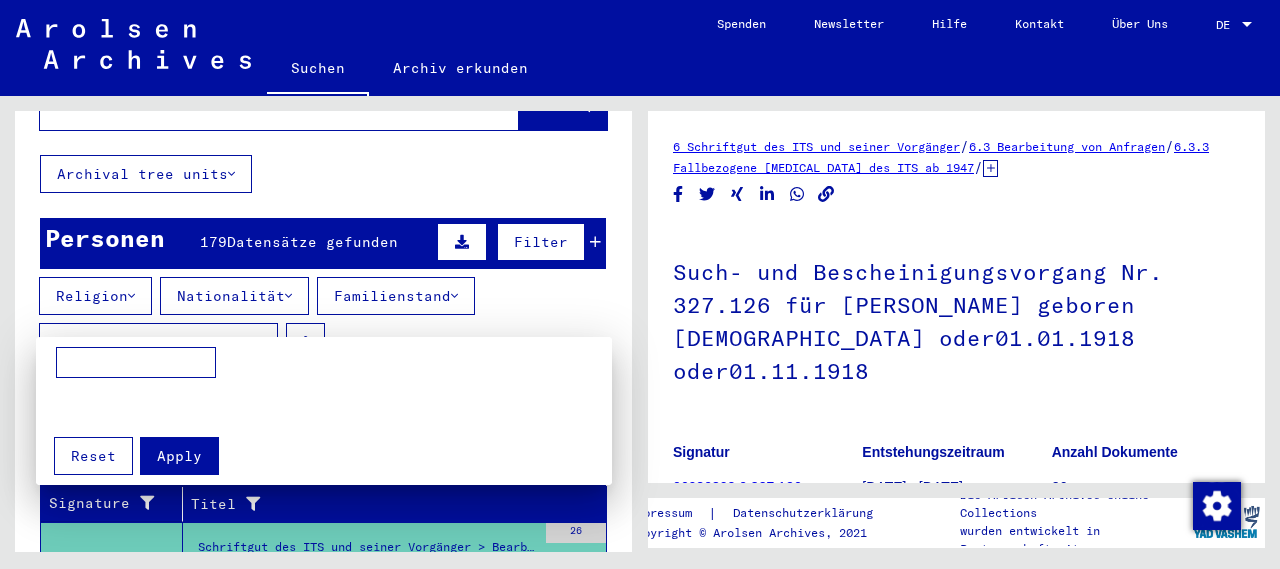 click at bounding box center [136, 363] 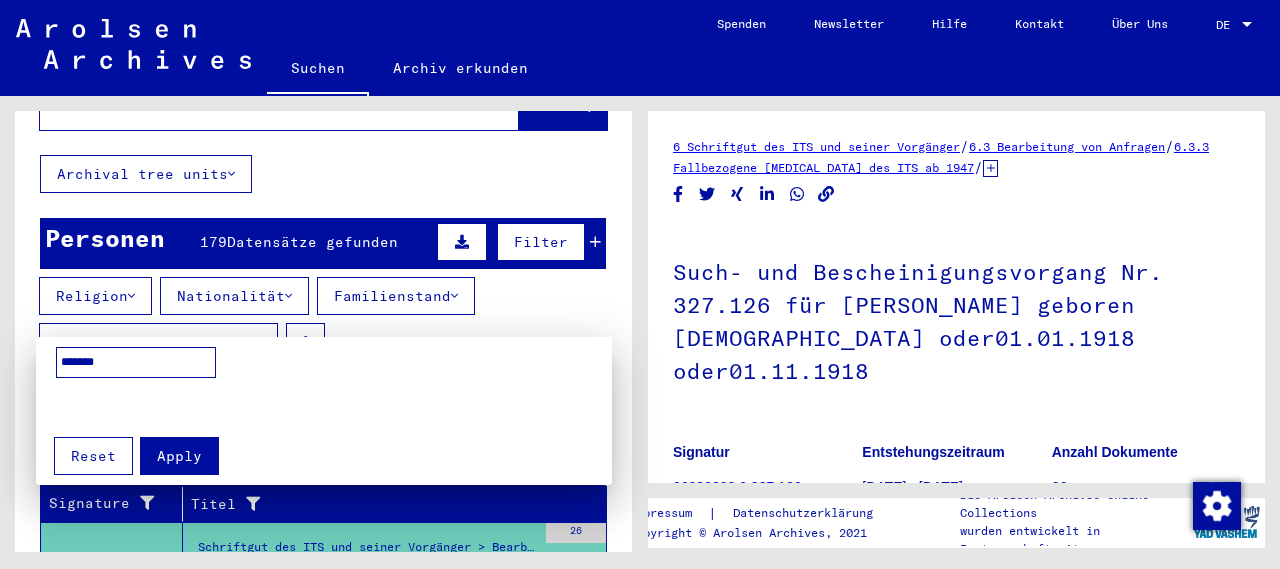 type on "*******" 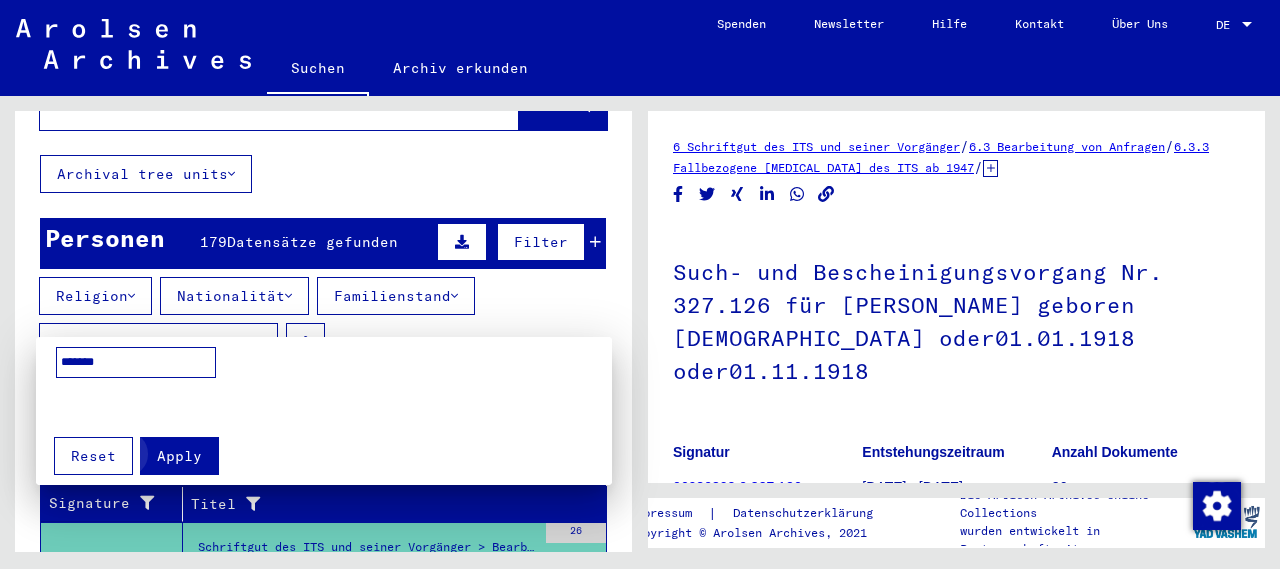 click on "Apply" at bounding box center (179, 456) 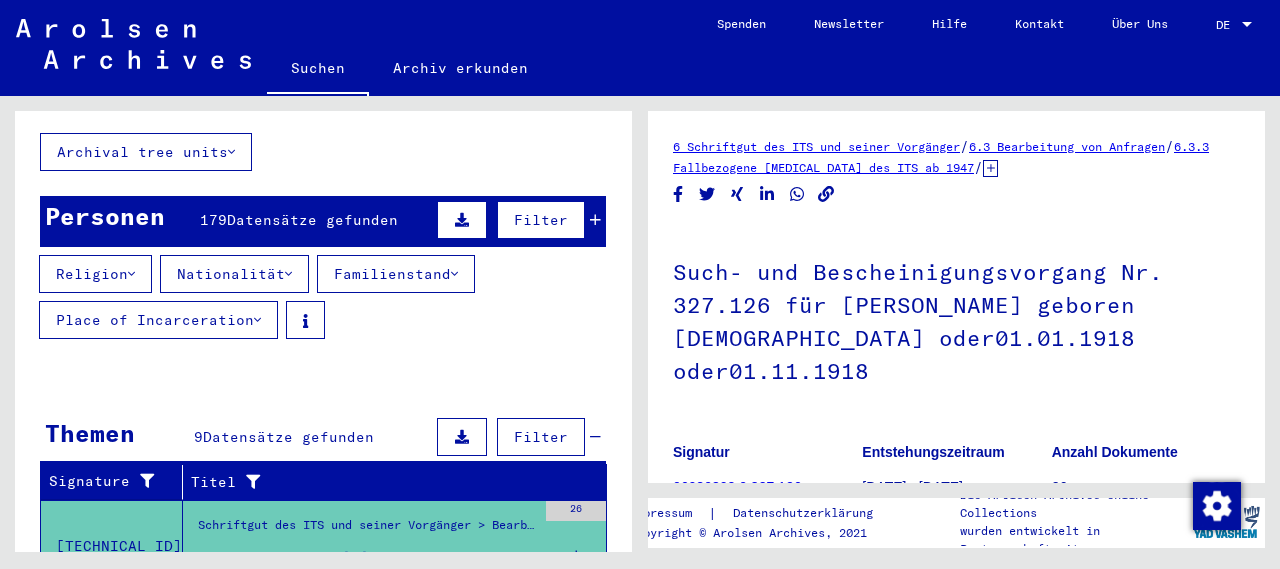 scroll, scrollTop: 98, scrollLeft: 0, axis: vertical 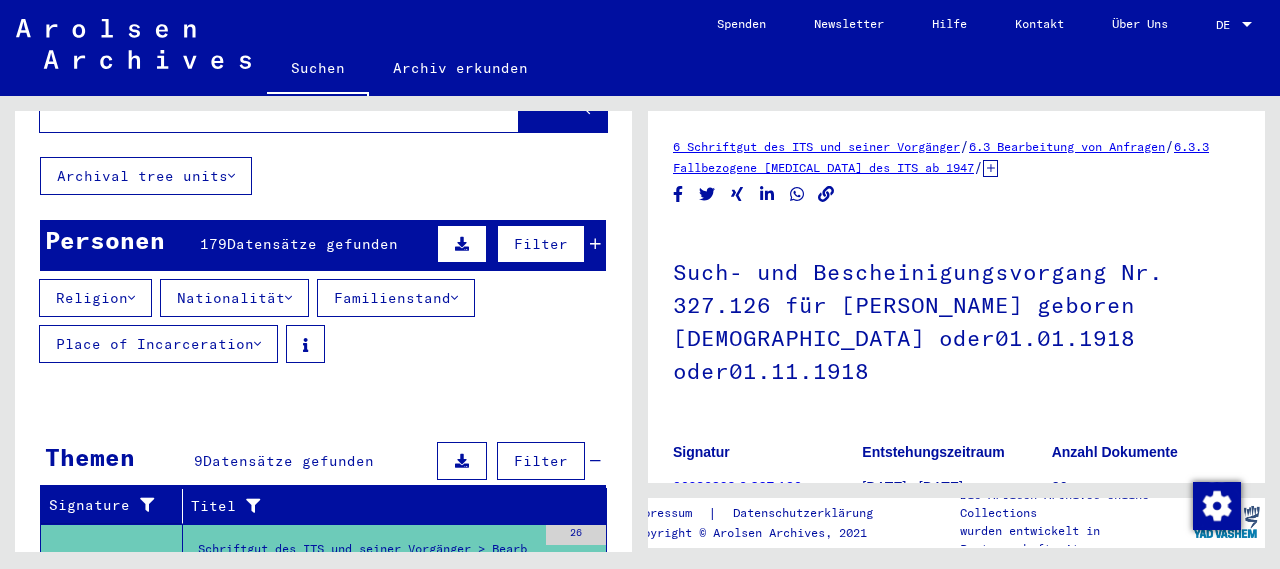 click at bounding box center (462, 461) 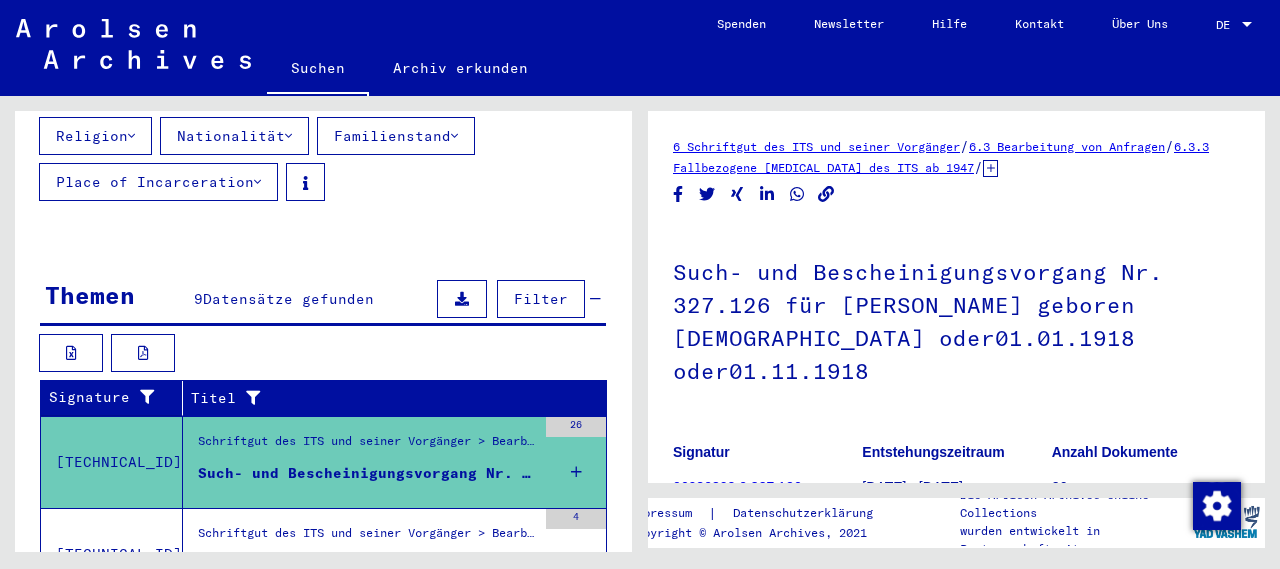 scroll, scrollTop: 0, scrollLeft: 0, axis: both 